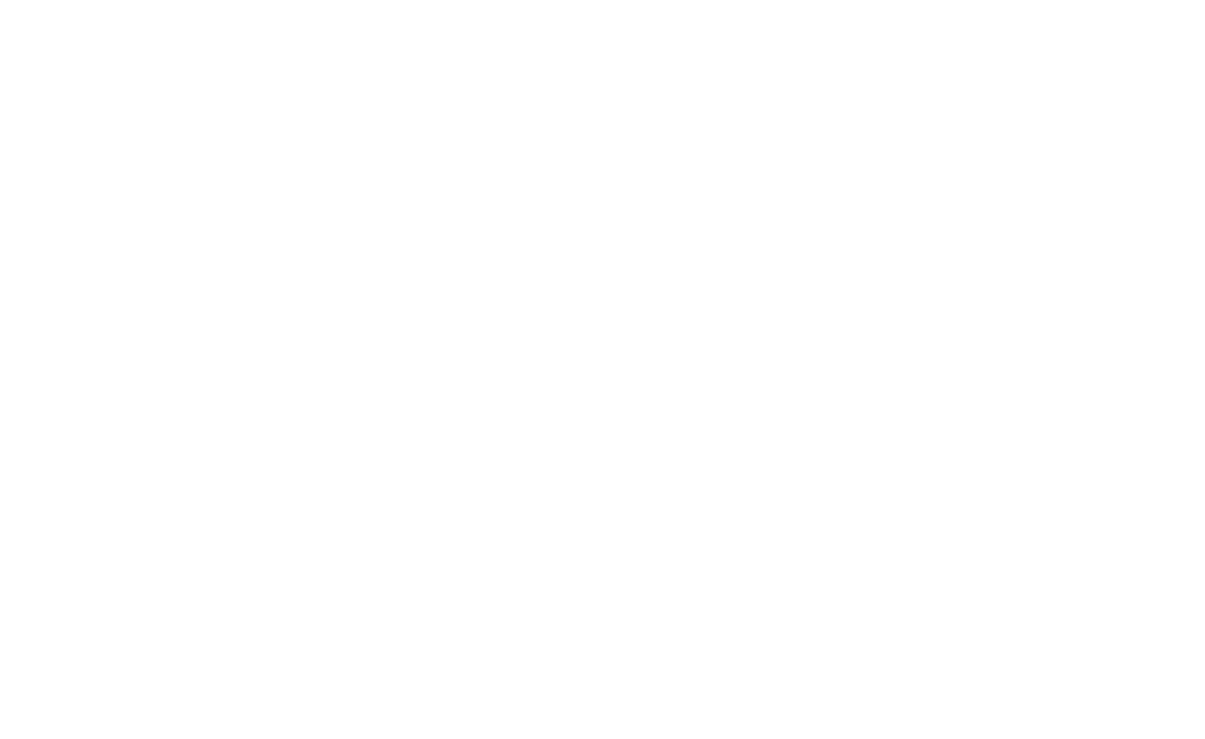 scroll, scrollTop: 0, scrollLeft: 0, axis: both 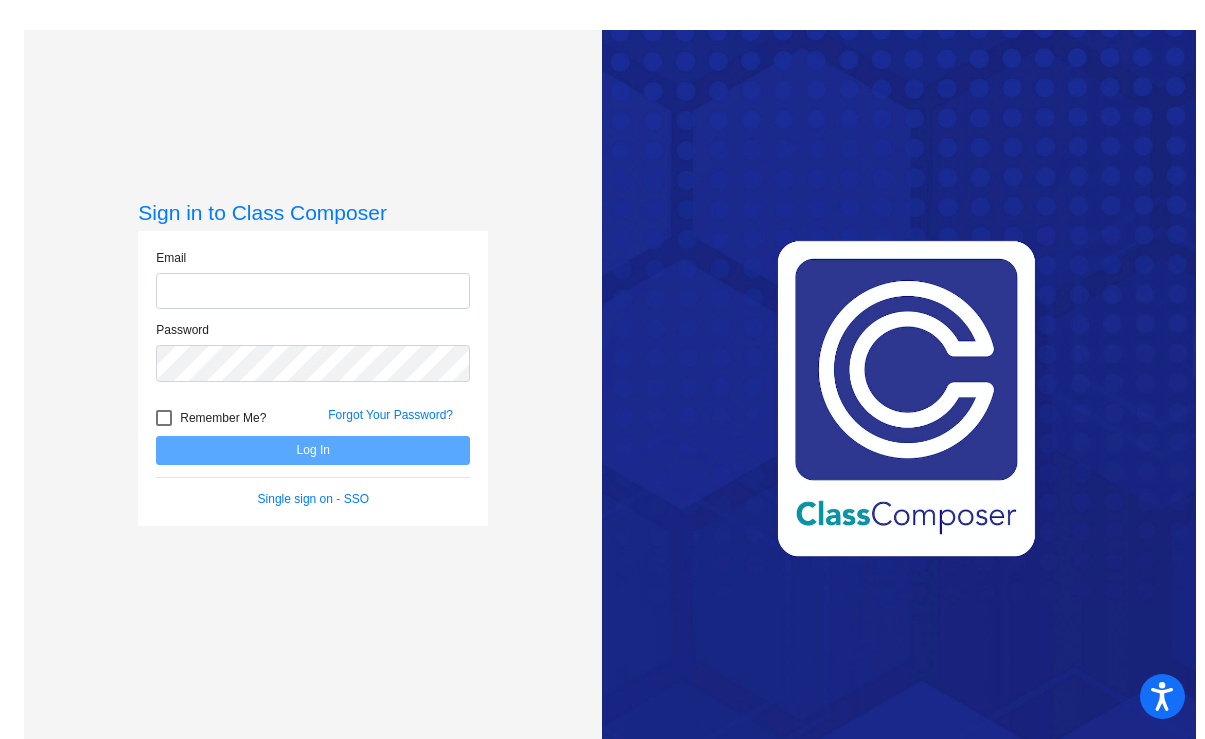 type on "[EMAIL]" 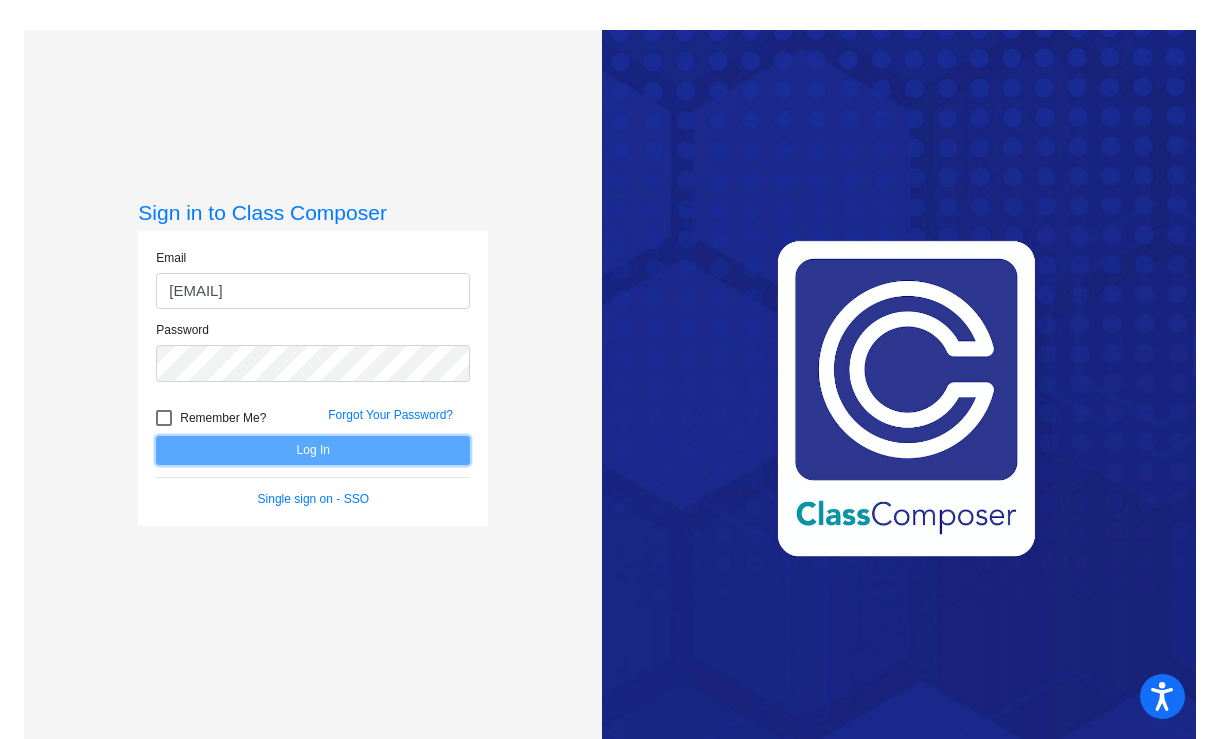 click on "Log In" 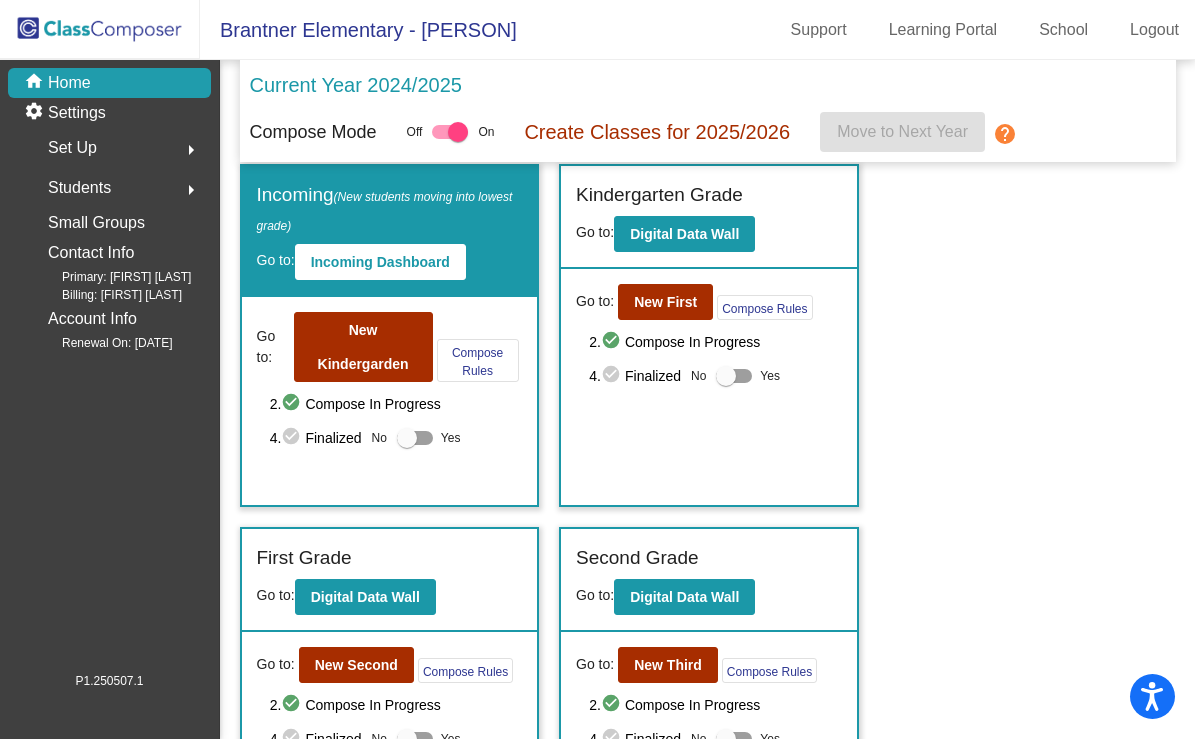 scroll, scrollTop: 12, scrollLeft: 0, axis: vertical 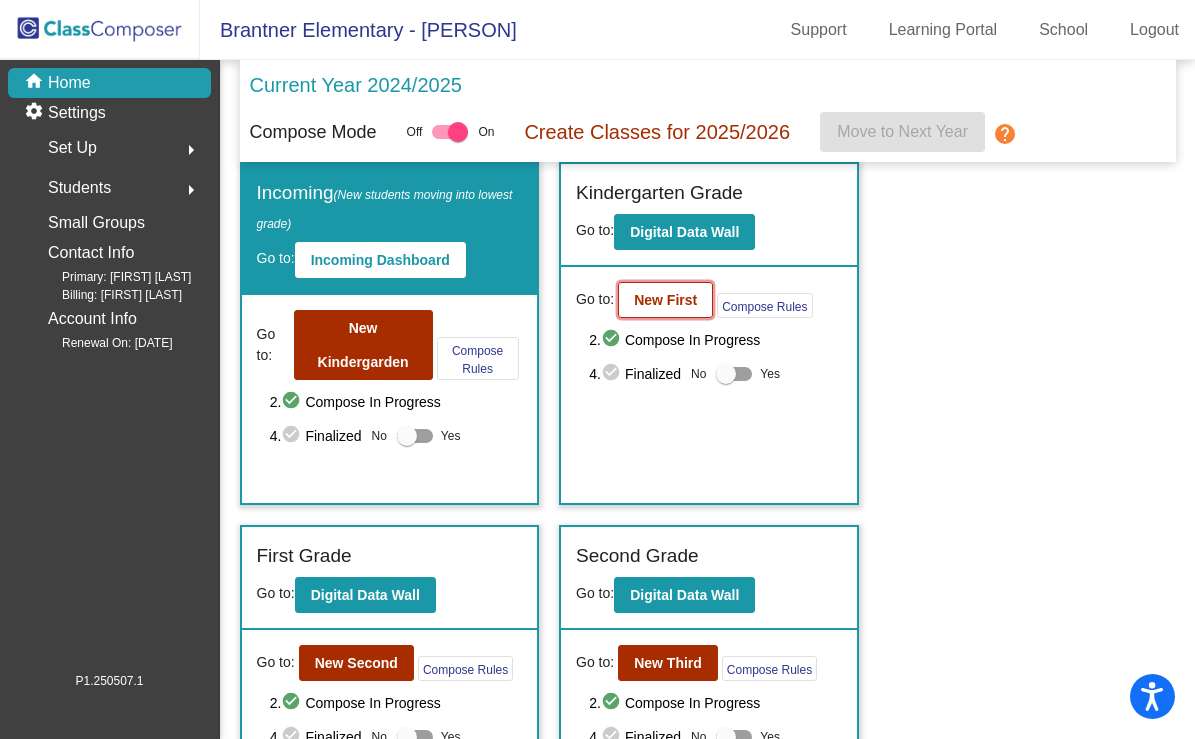 click on "New First" 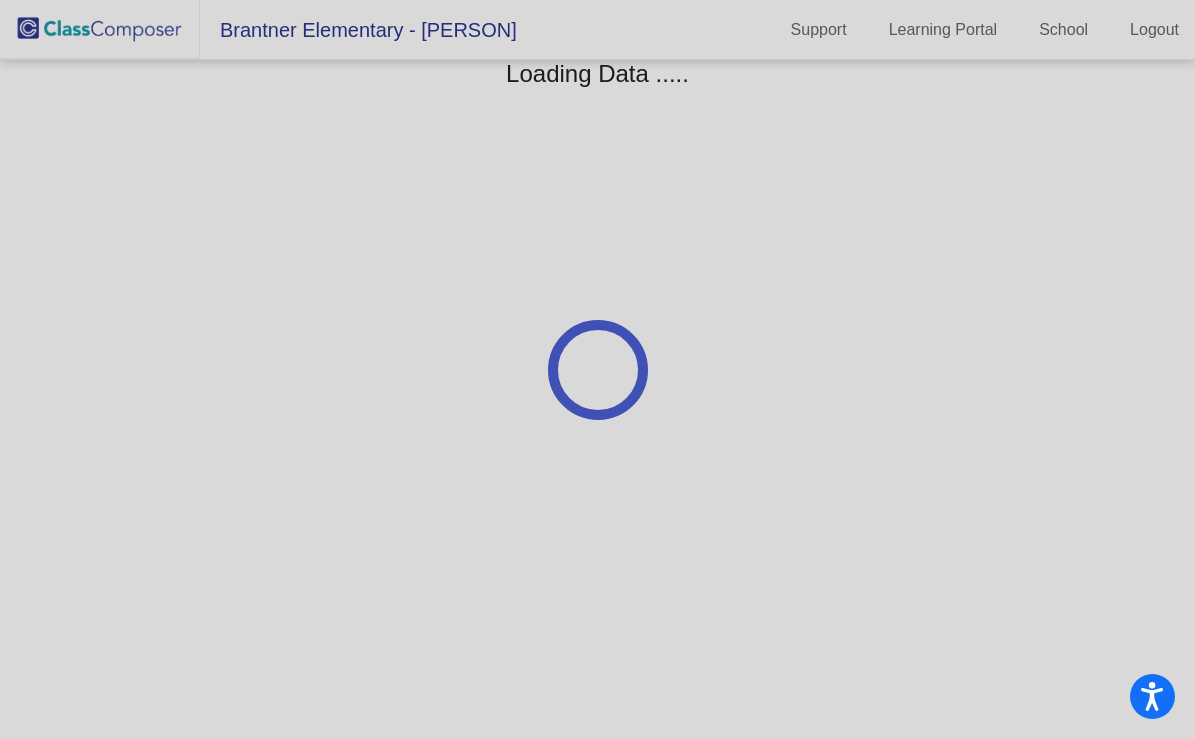 scroll, scrollTop: 0, scrollLeft: 0, axis: both 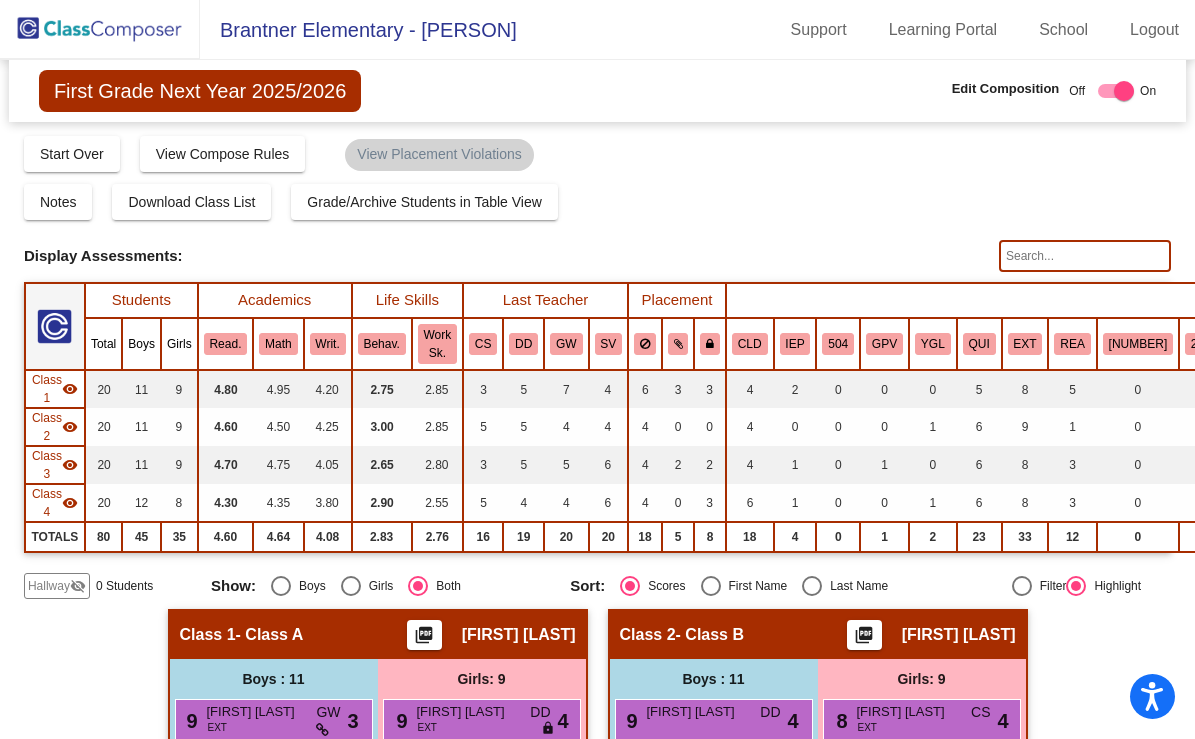 click 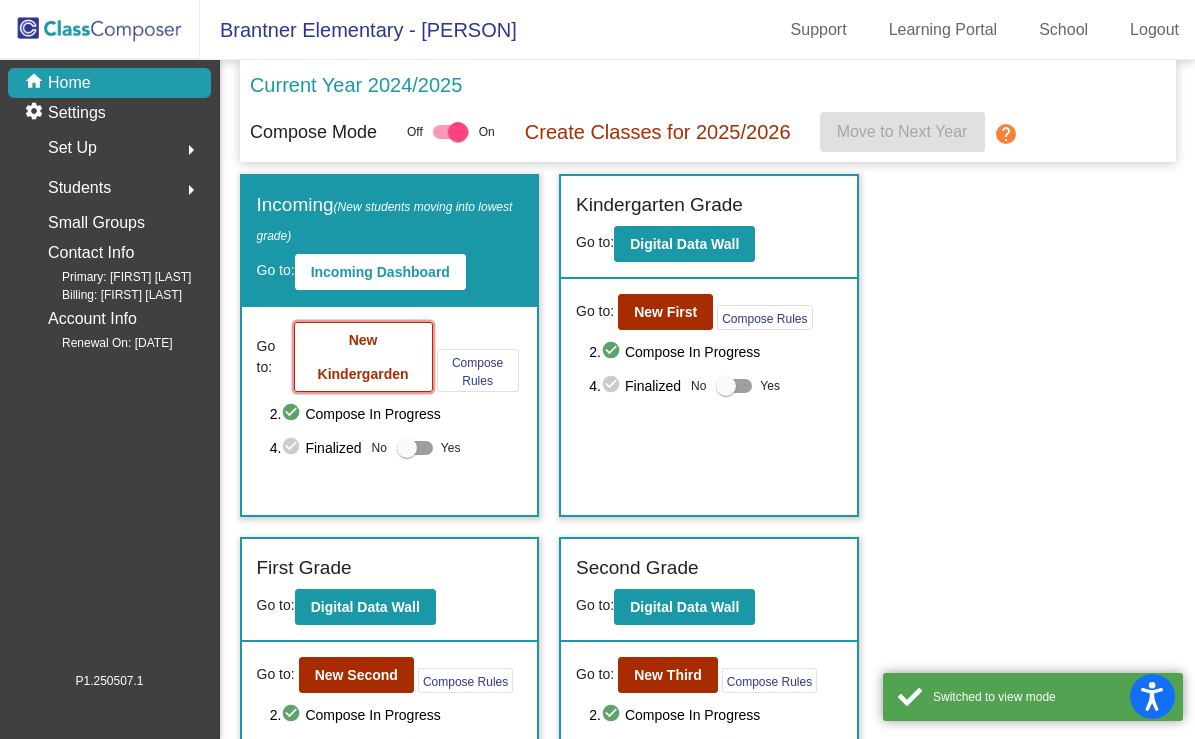 click on "New Kindergarden" 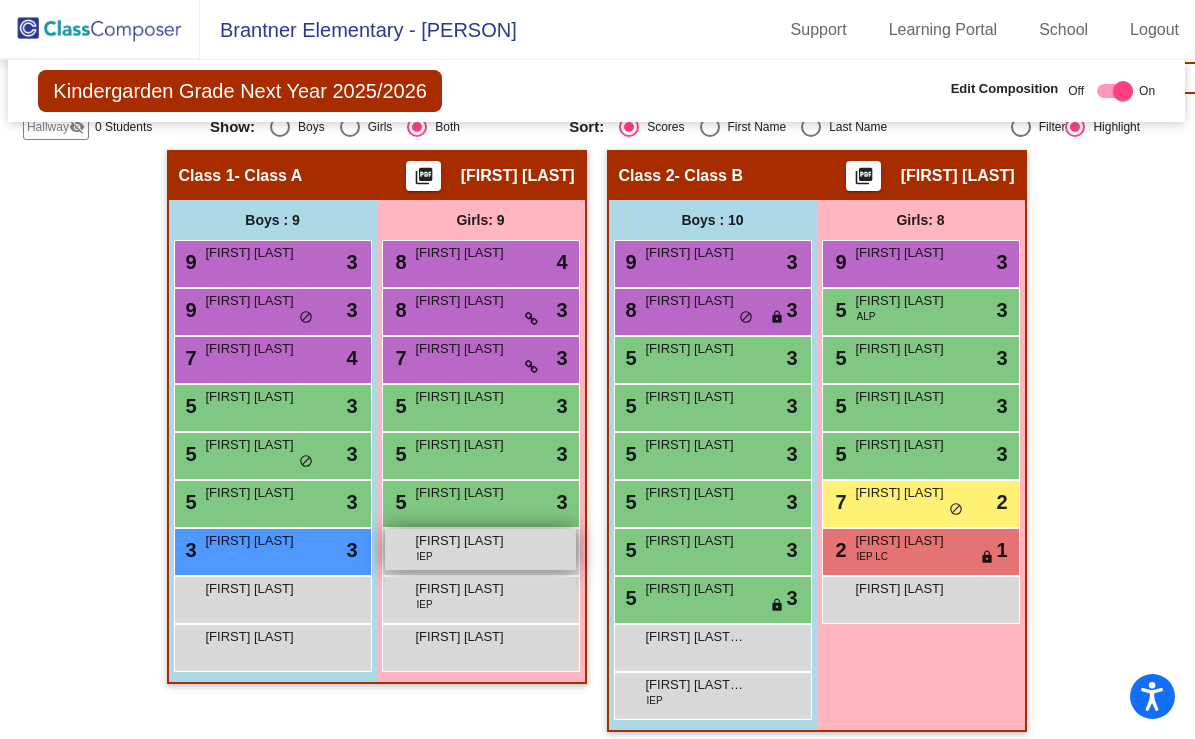 scroll, scrollTop: 454, scrollLeft: 1, axis: both 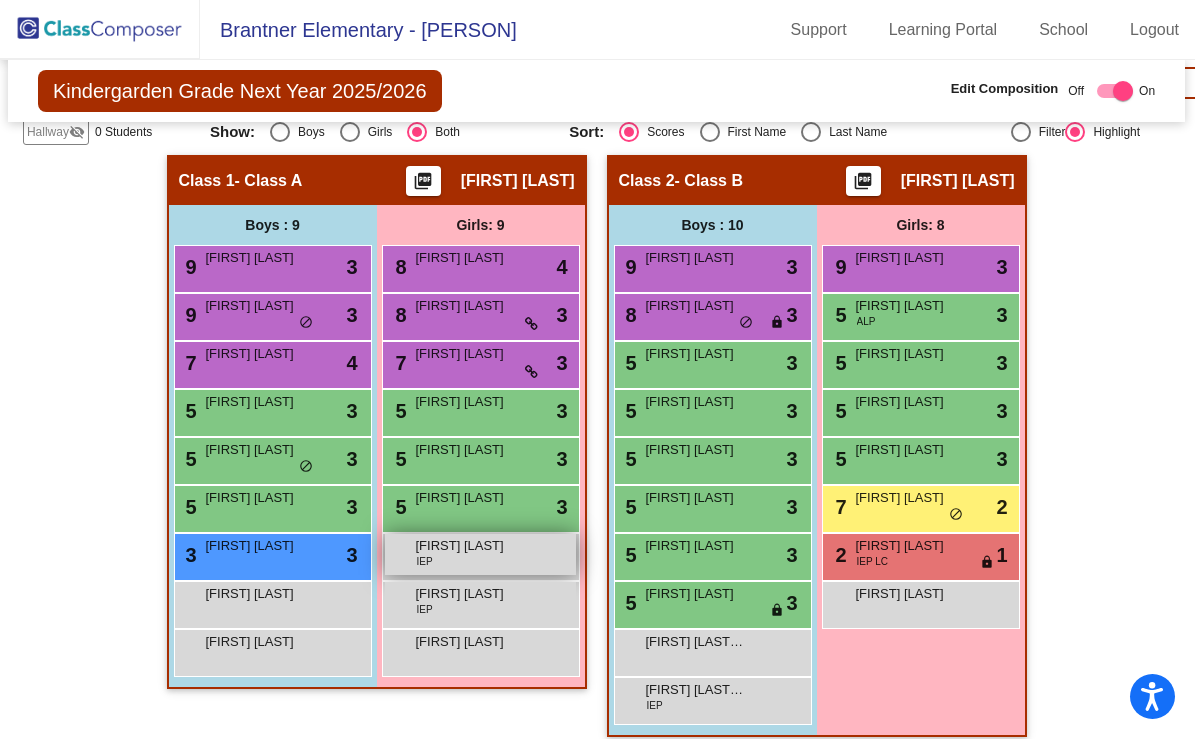 click on "[FIRST] [LAST]" at bounding box center [466, 546] 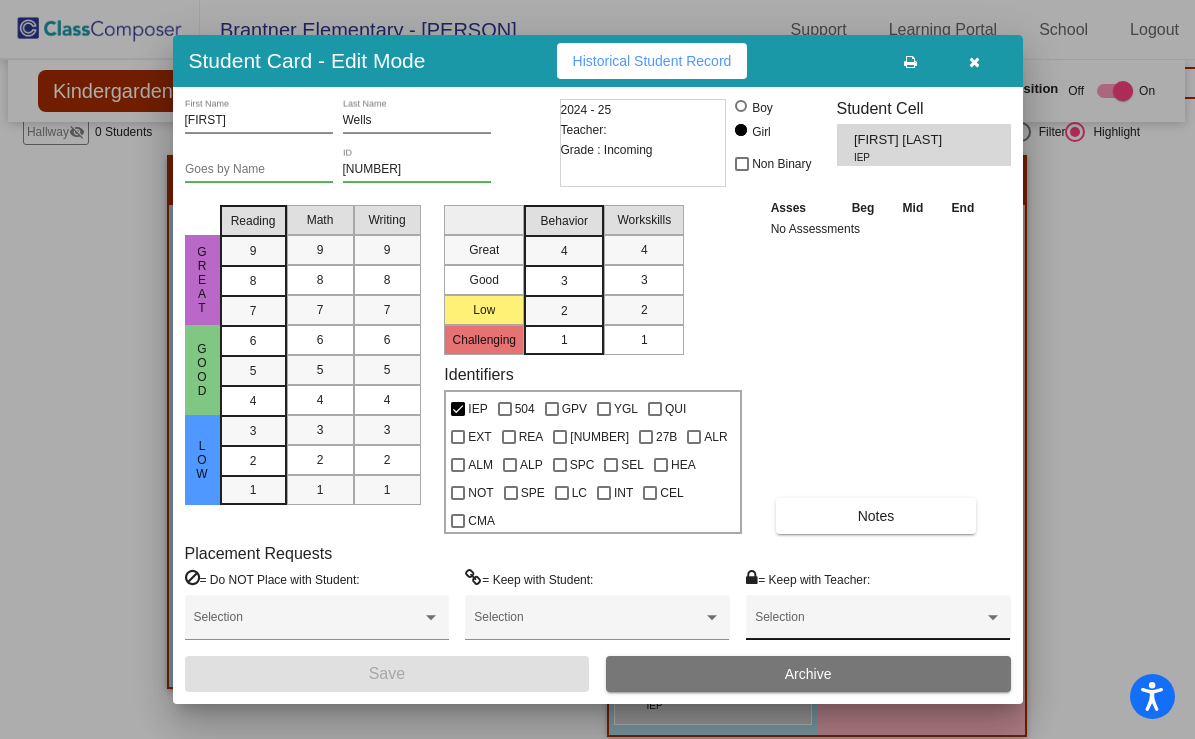 click at bounding box center (869, 624) 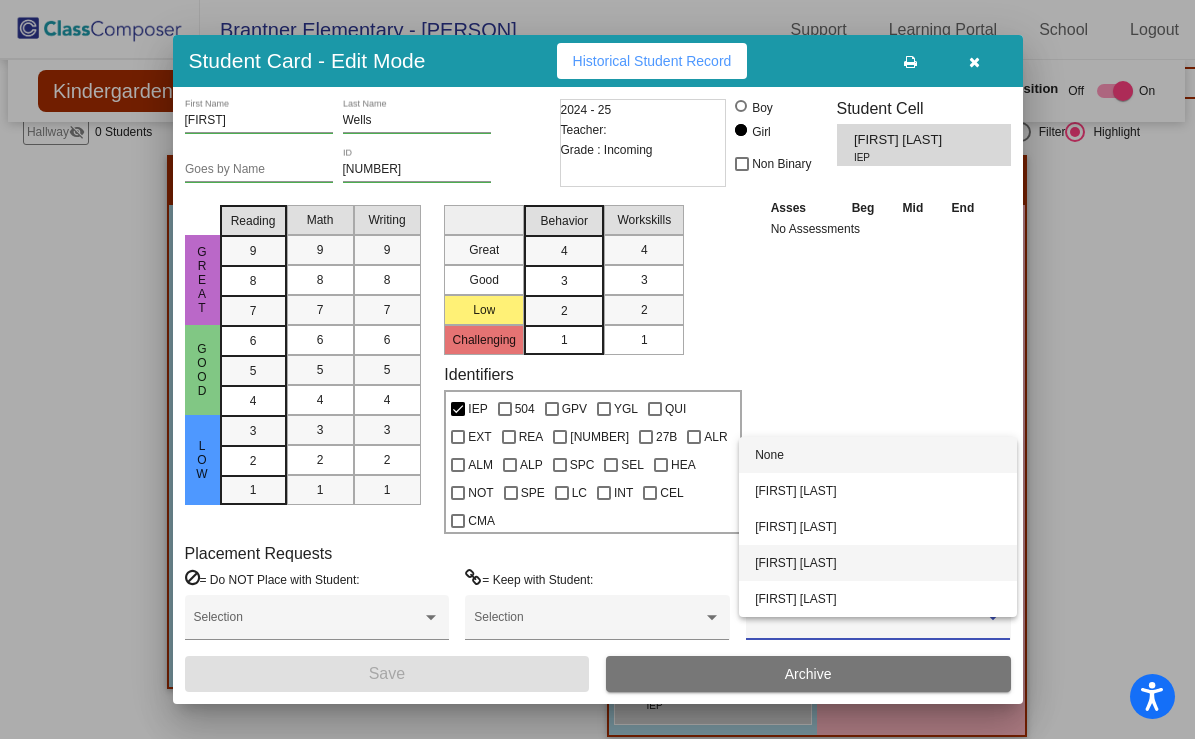 click on "[FIRST] [LAST]" at bounding box center [878, 563] 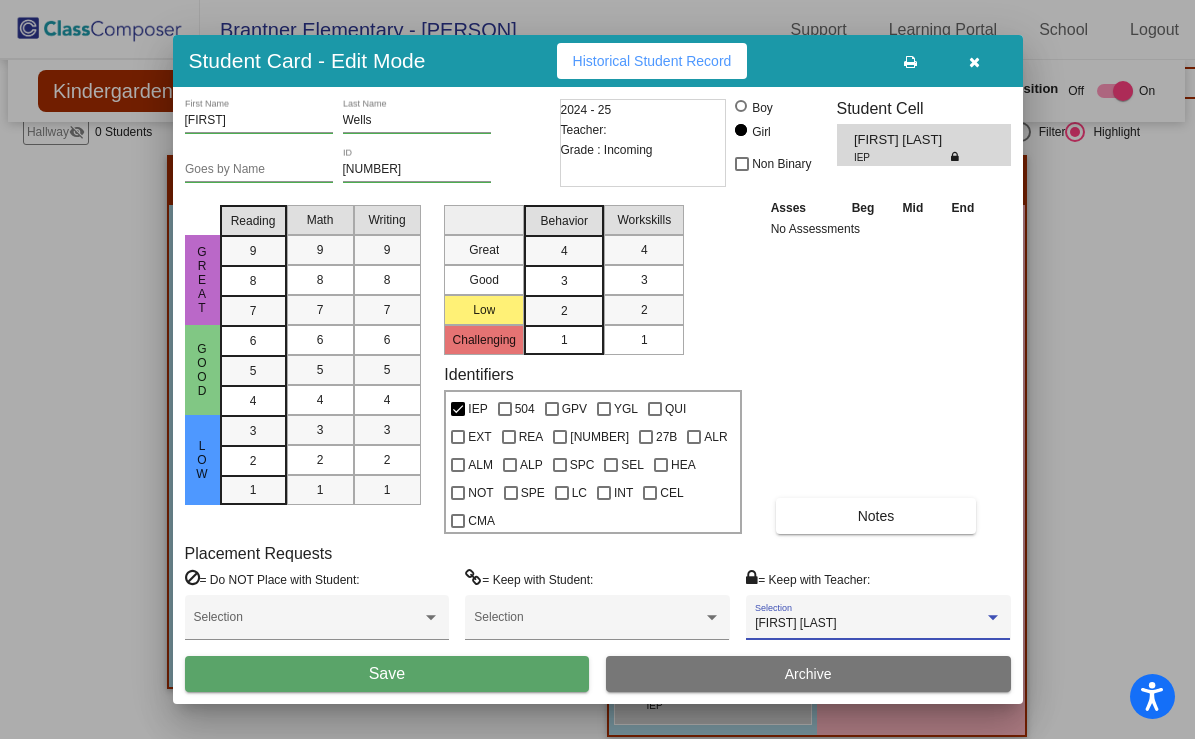 click at bounding box center [975, 61] 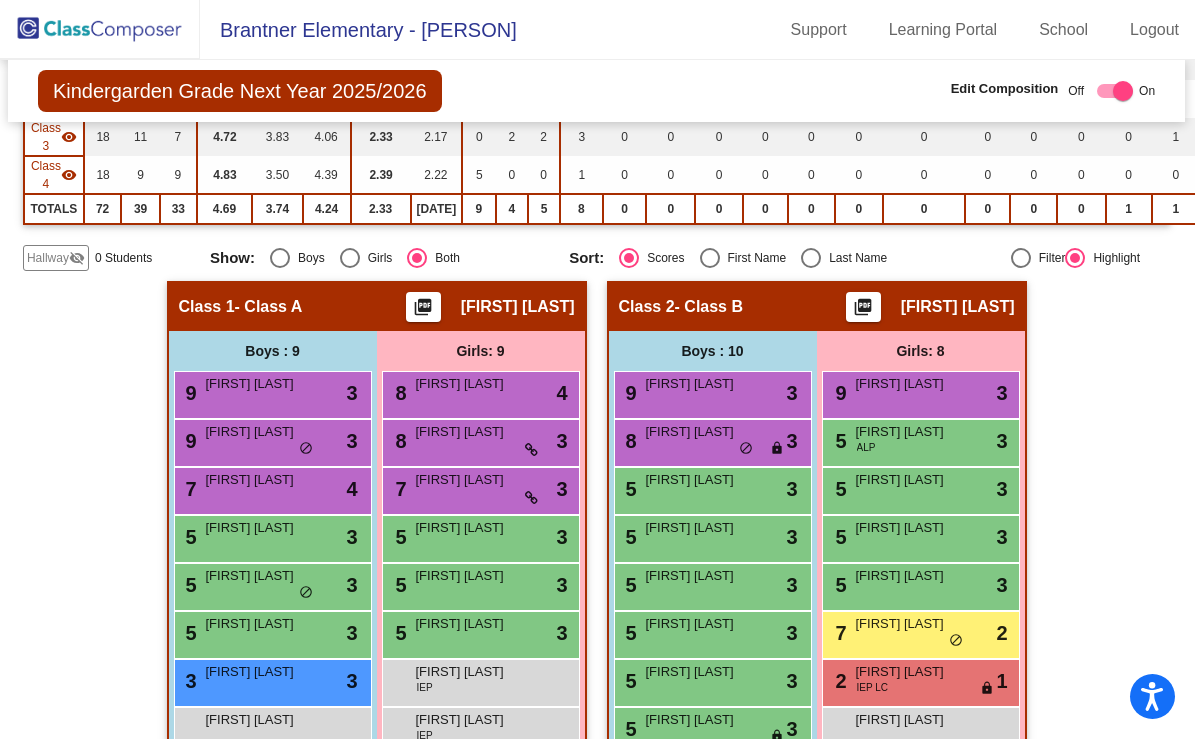 scroll, scrollTop: 320, scrollLeft: 1, axis: both 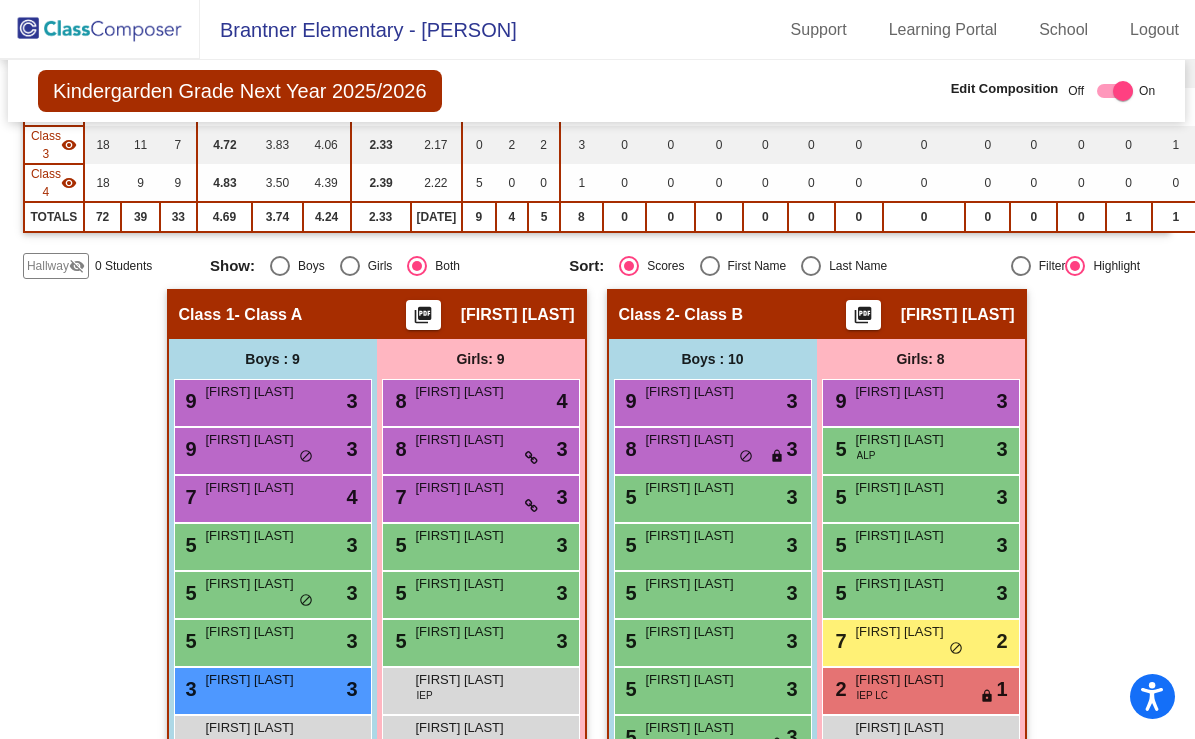 click 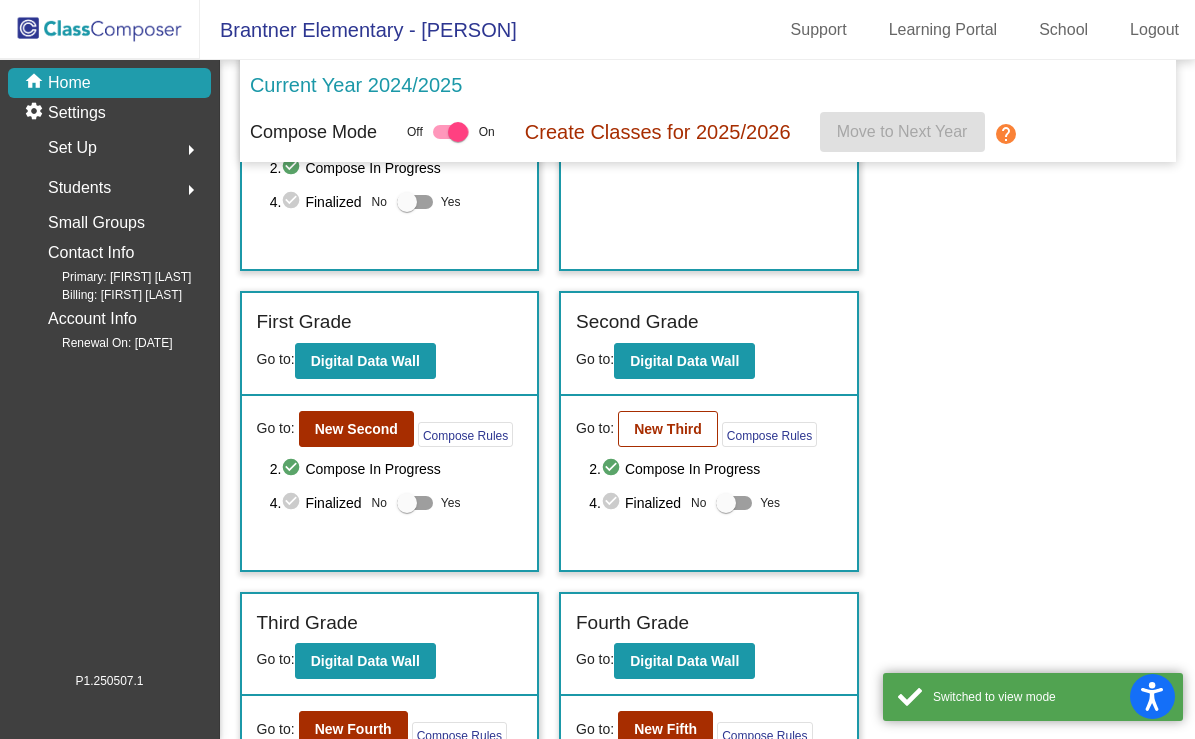 scroll, scrollTop: 261, scrollLeft: 0, axis: vertical 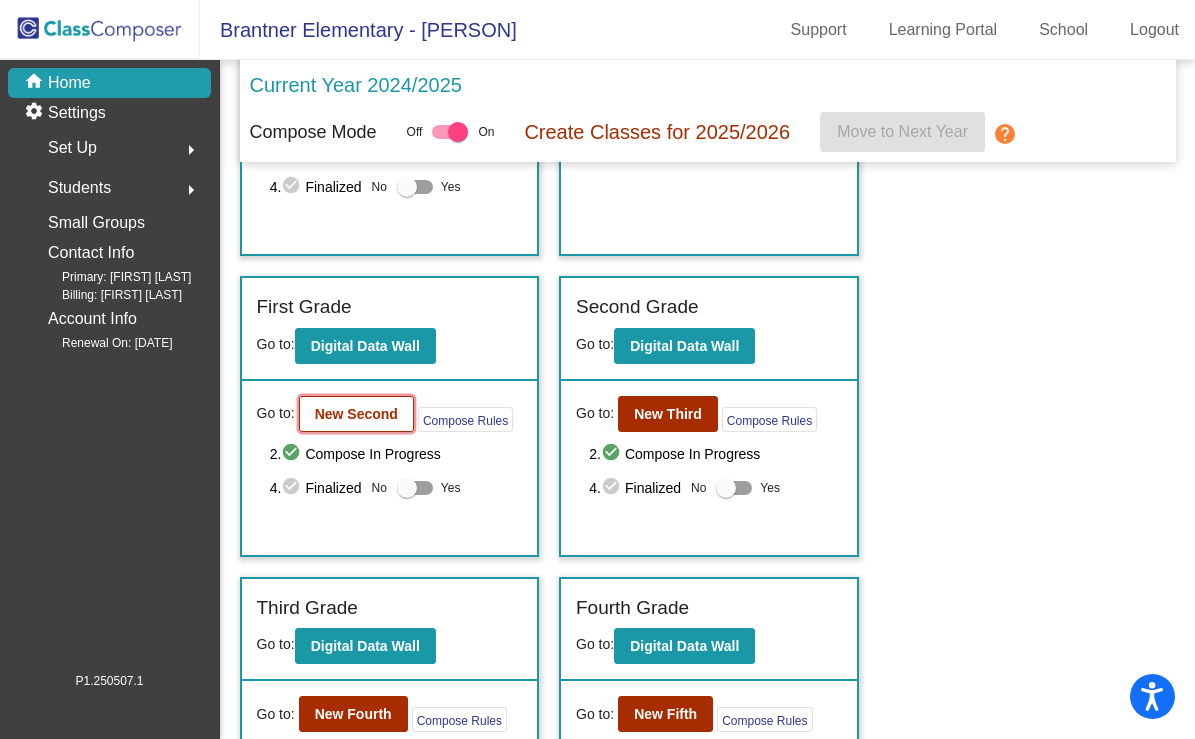 click on "New Second" 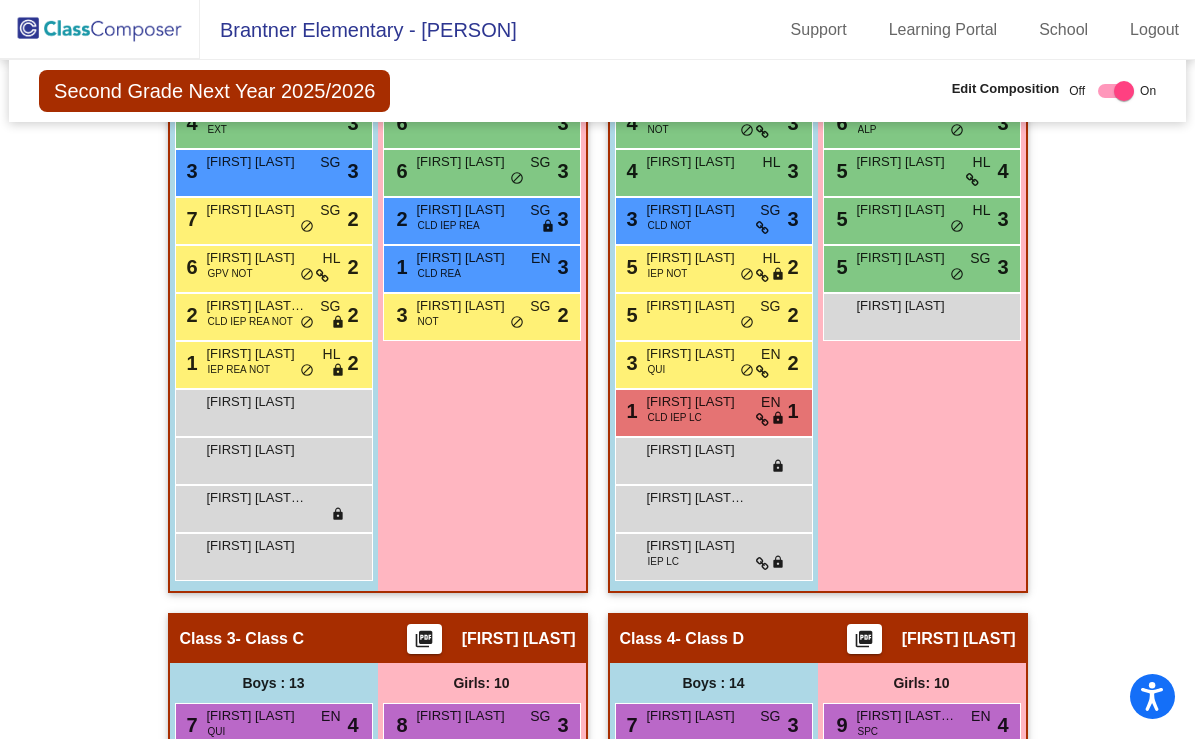 scroll, scrollTop: 0, scrollLeft: 0, axis: both 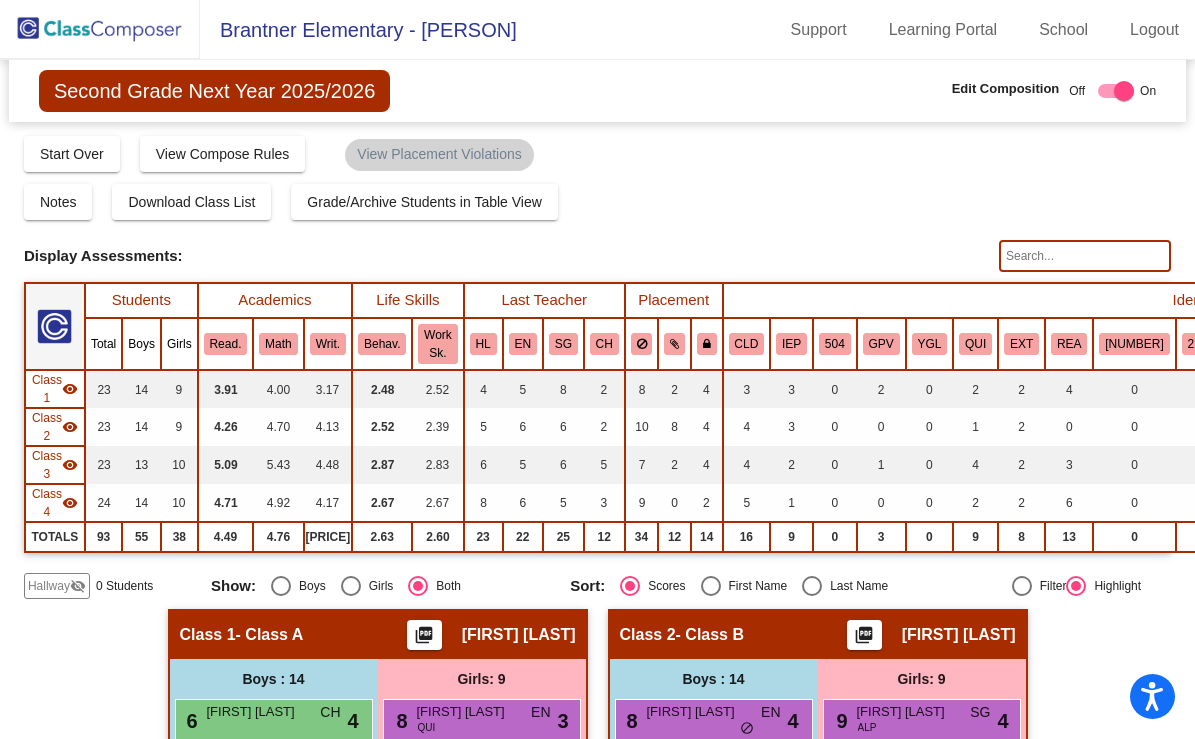drag, startPoint x: 76, startPoint y: 46, endPoint x: 78, endPoint y: 34, distance: 12.165525 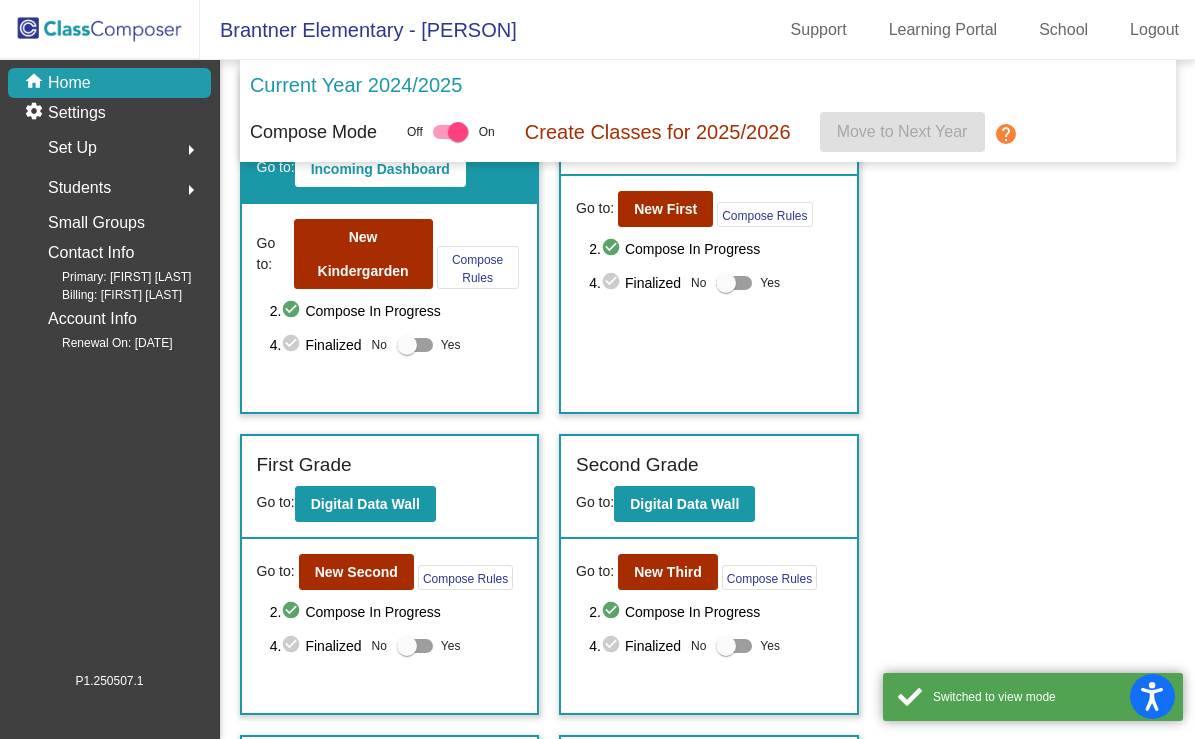 scroll, scrollTop: 127, scrollLeft: 0, axis: vertical 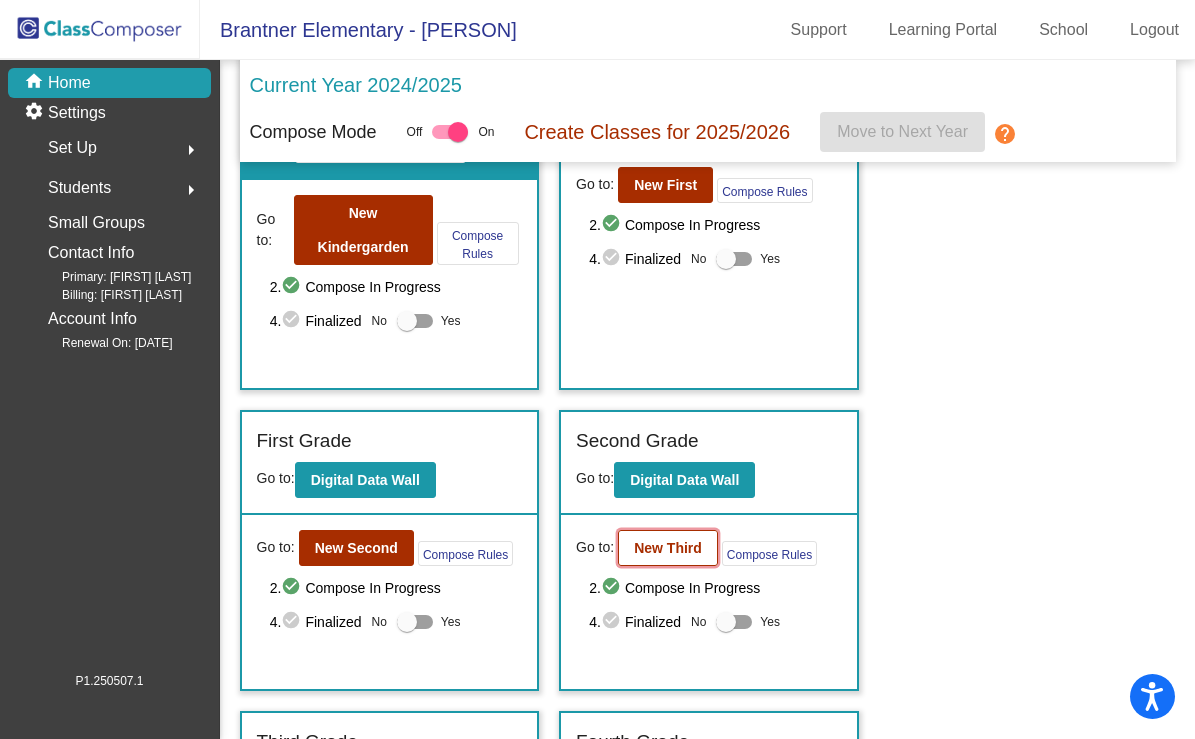 click on "New Third" 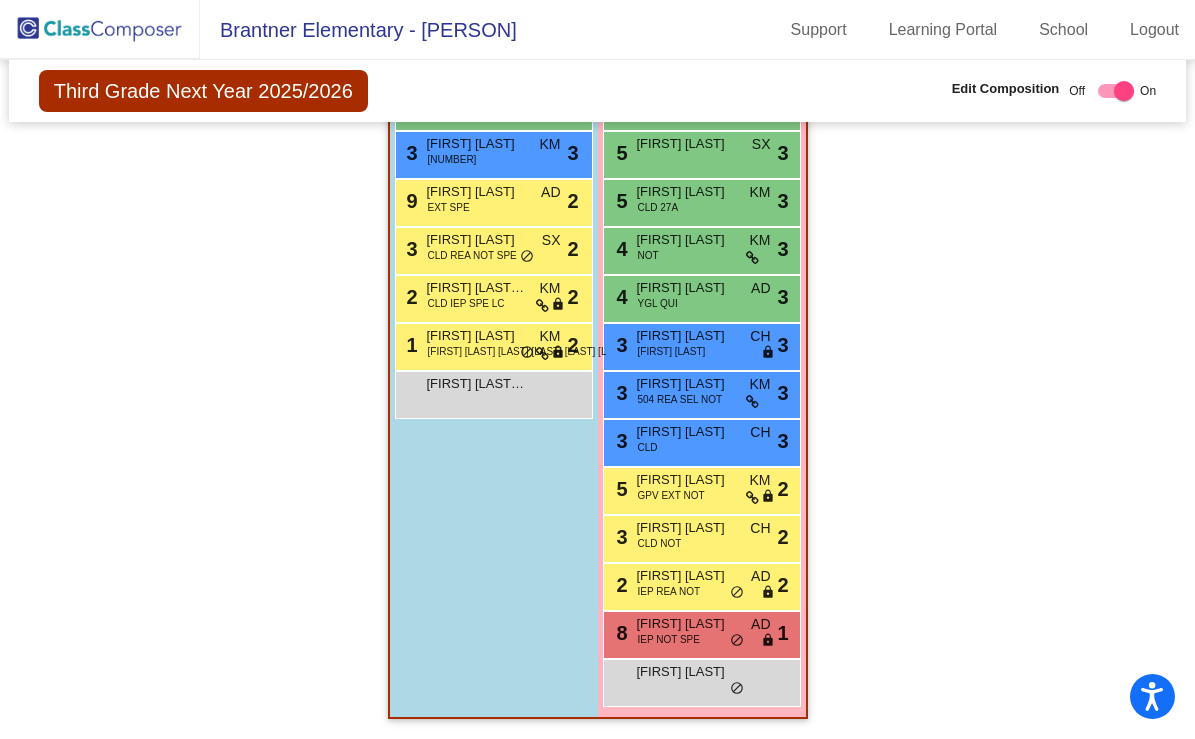scroll, scrollTop: 286, scrollLeft: 0, axis: vertical 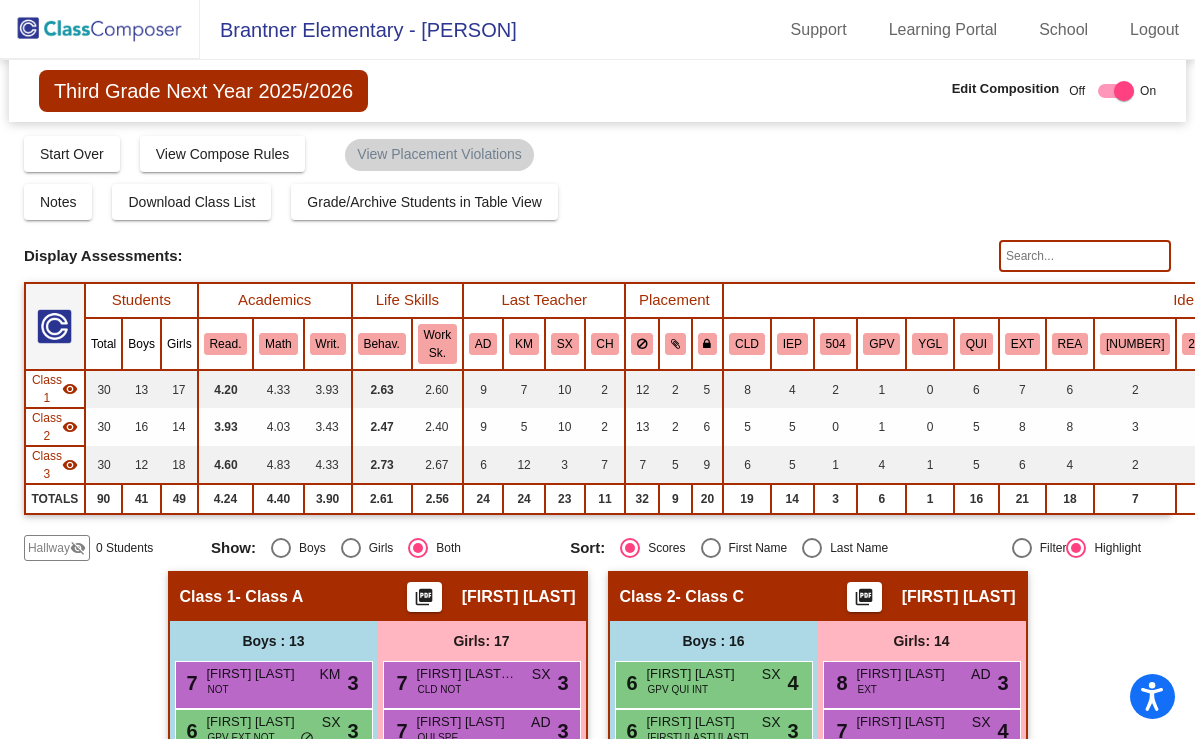 click 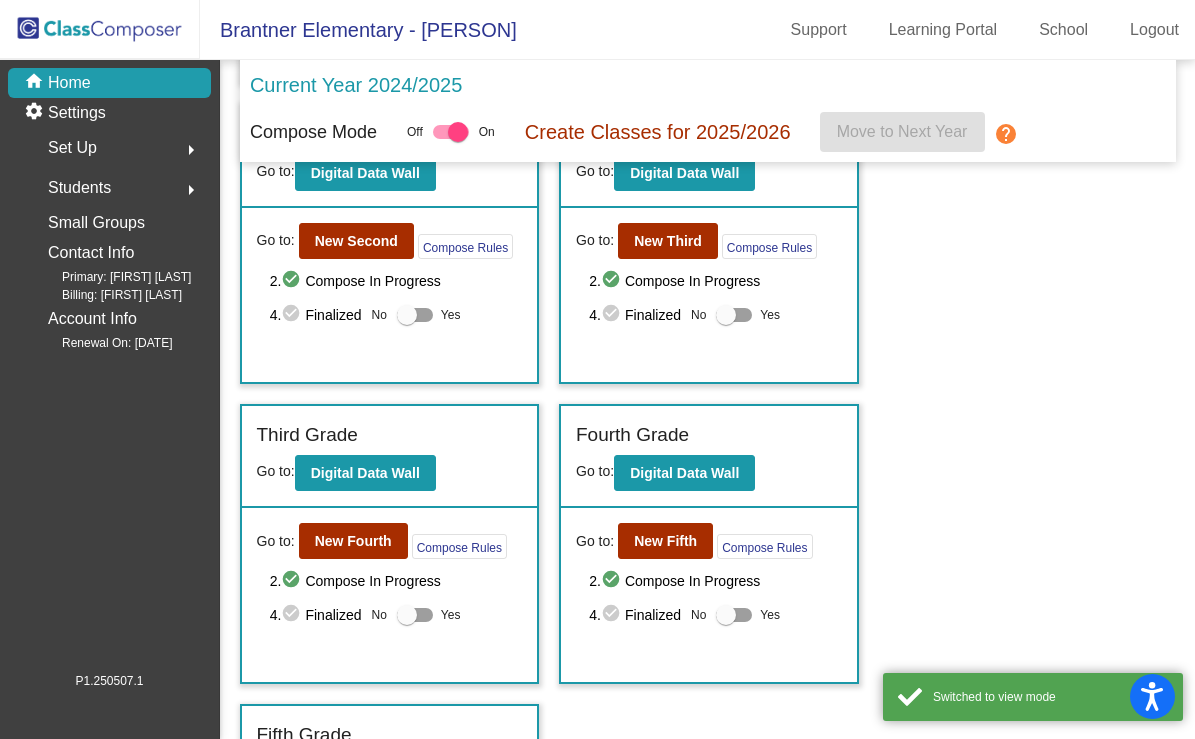 scroll, scrollTop: 506, scrollLeft: 0, axis: vertical 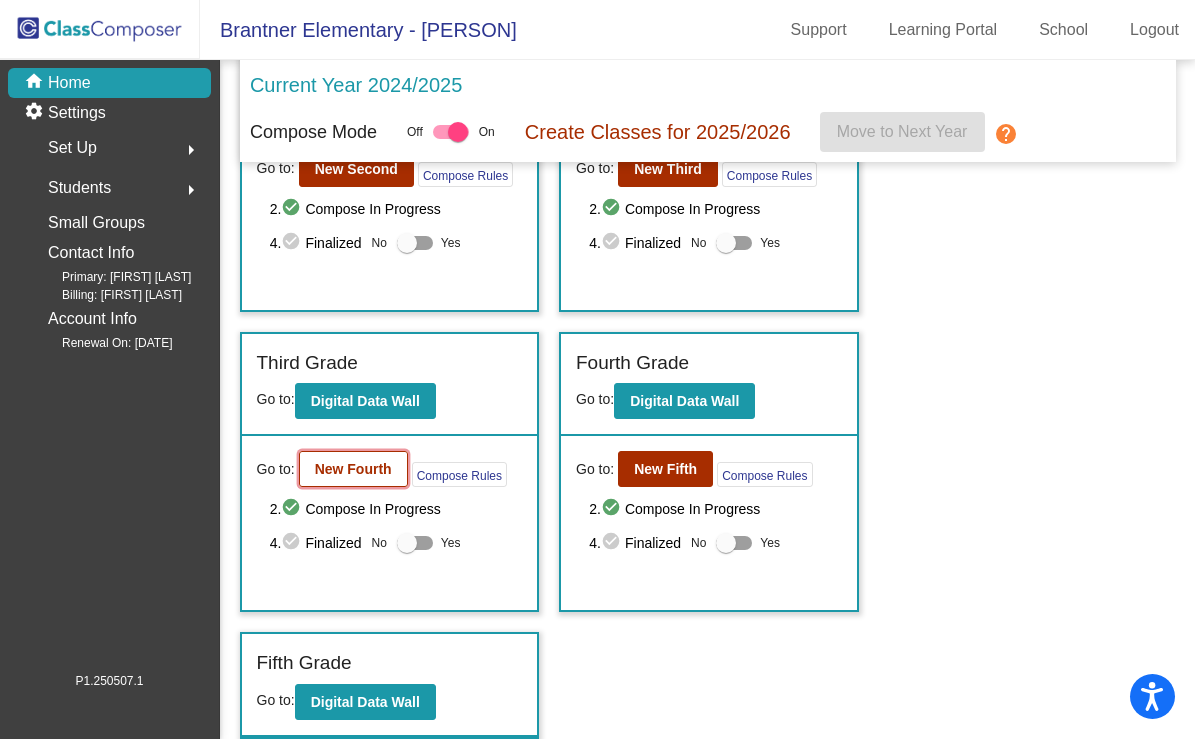 click on "New Fourth" 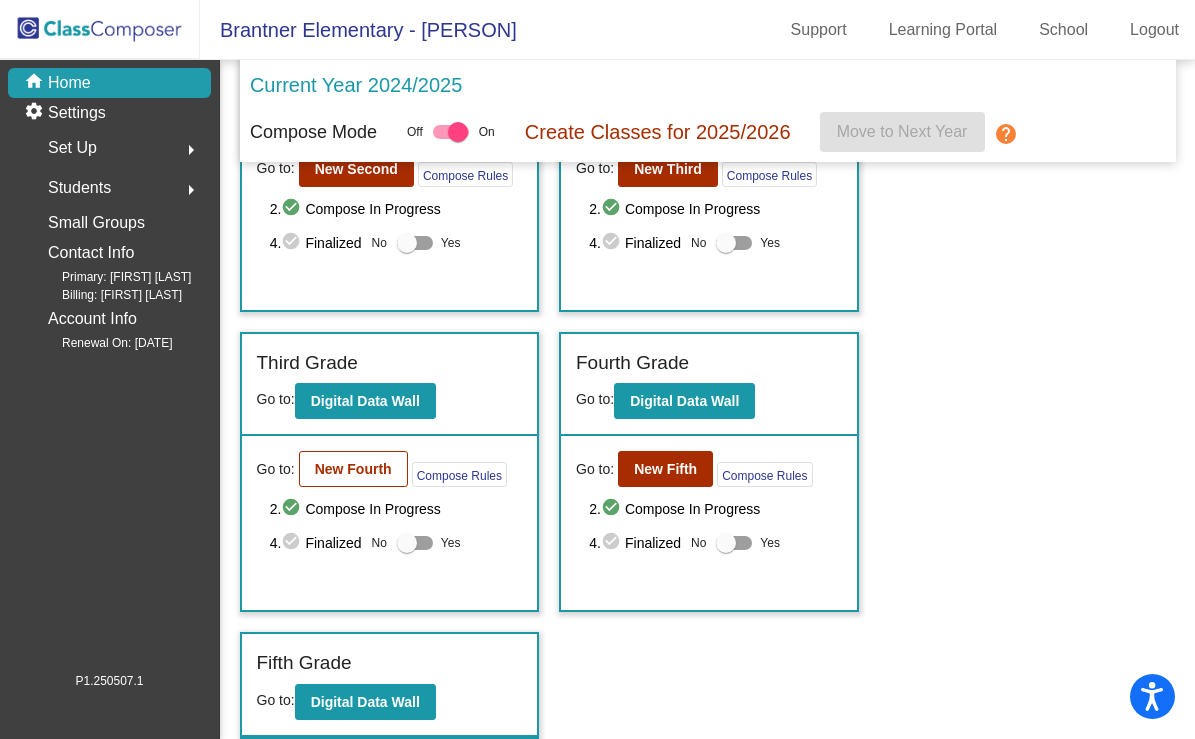 scroll, scrollTop: 0, scrollLeft: 0, axis: both 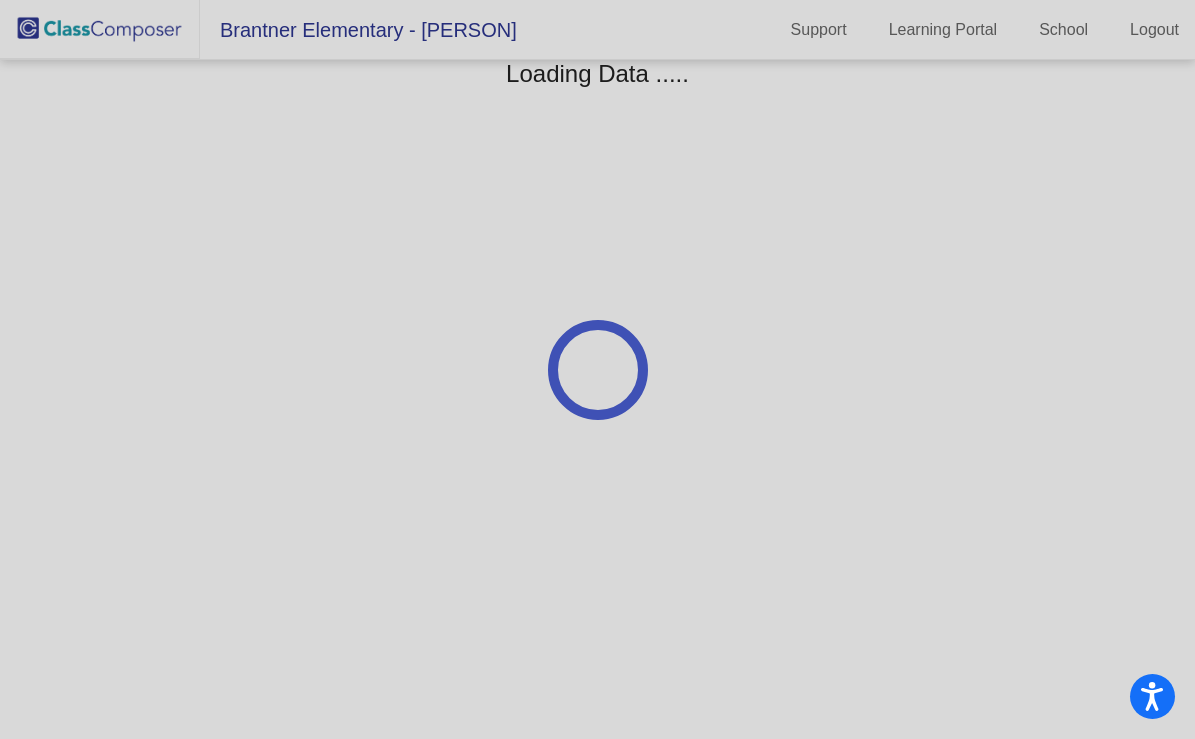 click 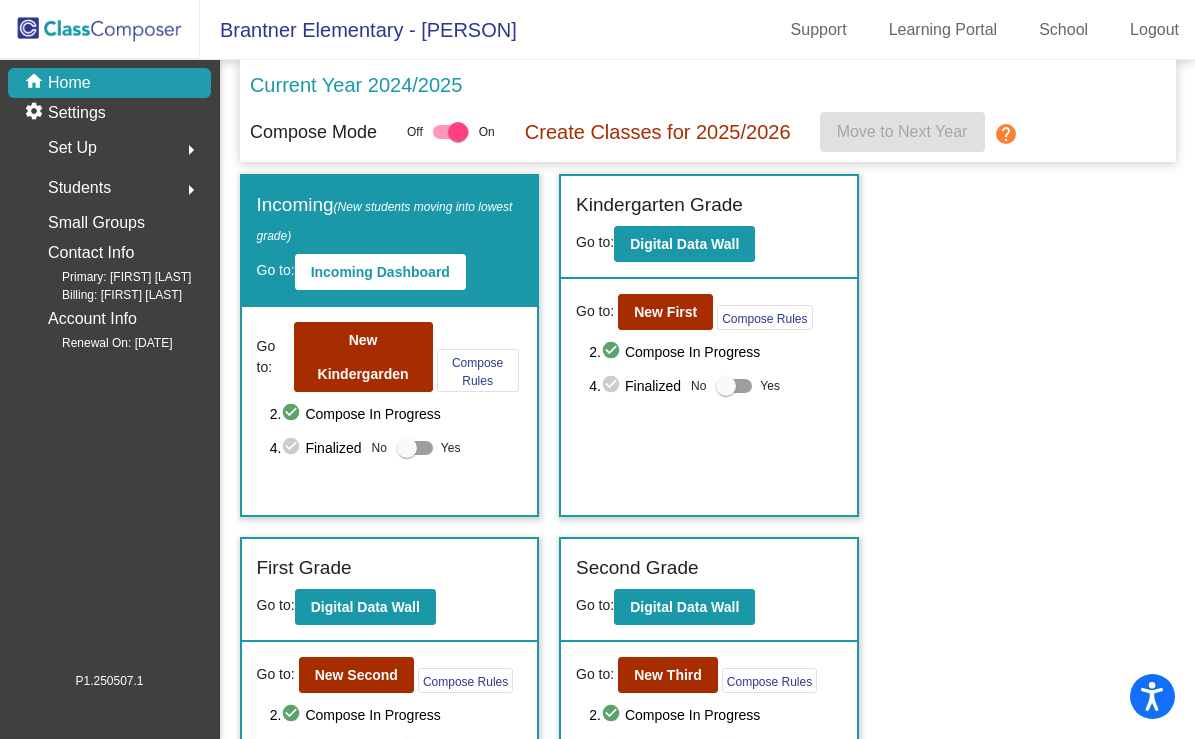 scroll, scrollTop: 506, scrollLeft: 0, axis: vertical 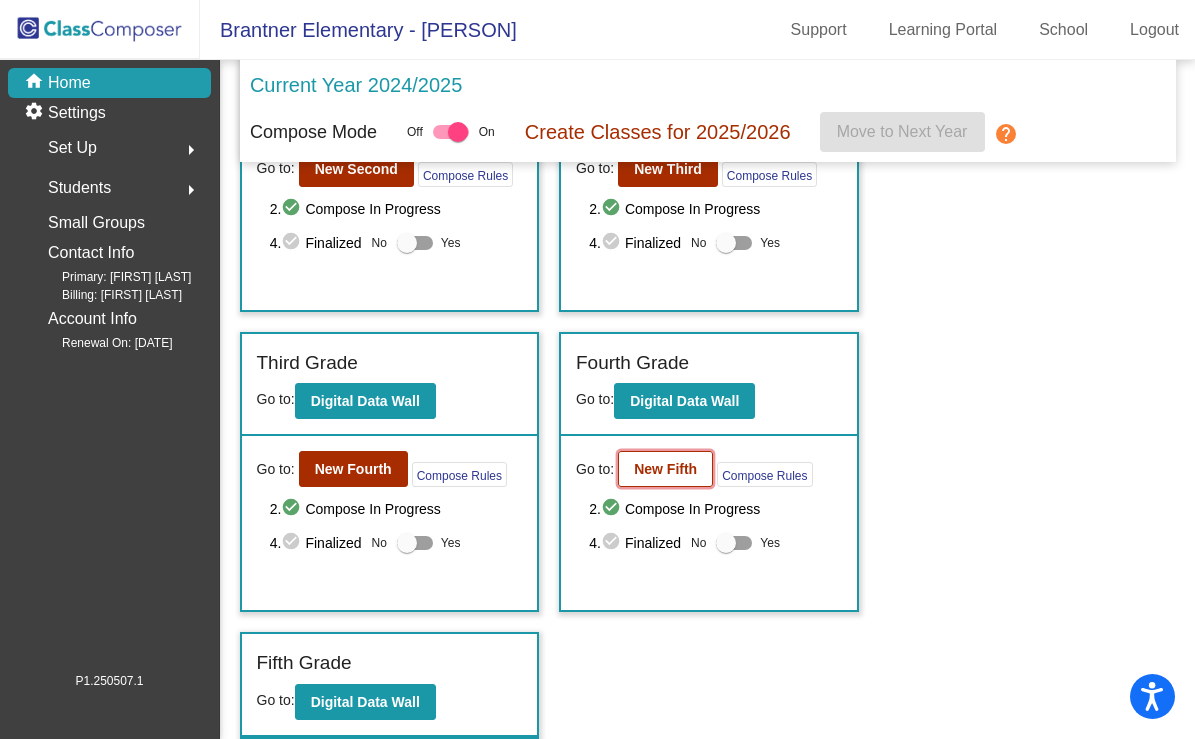 click on "New Fifth" 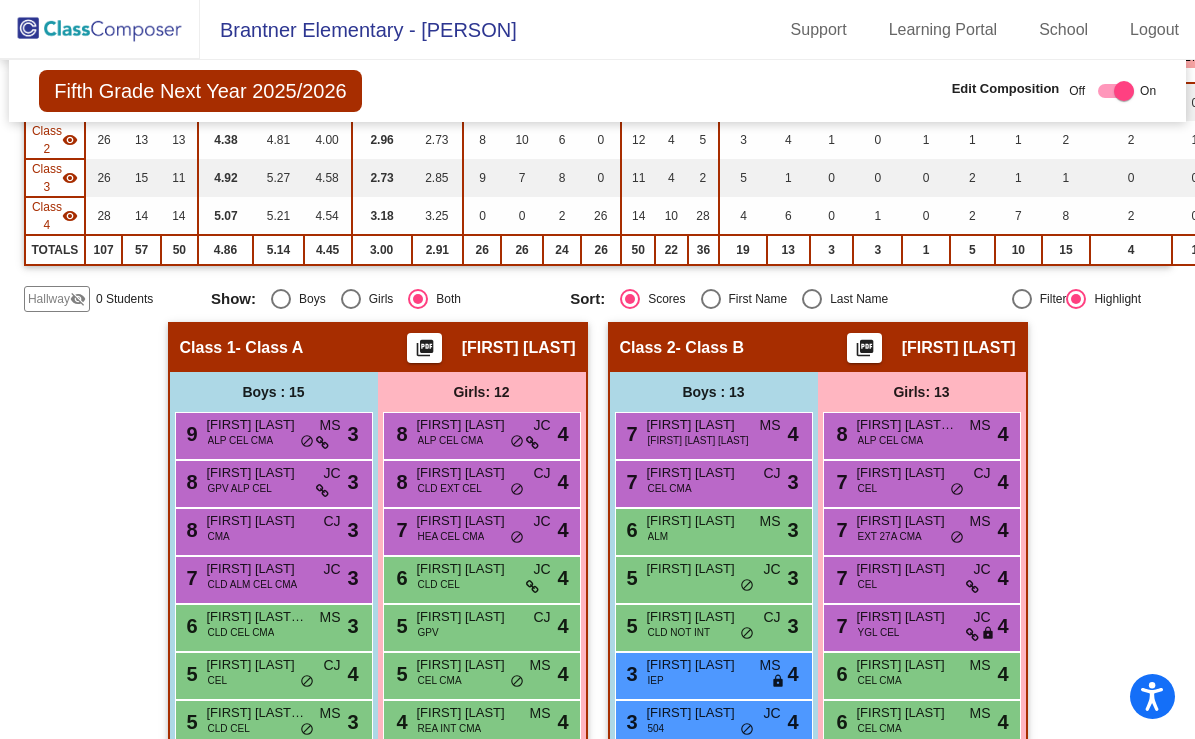 scroll, scrollTop: 0, scrollLeft: 0, axis: both 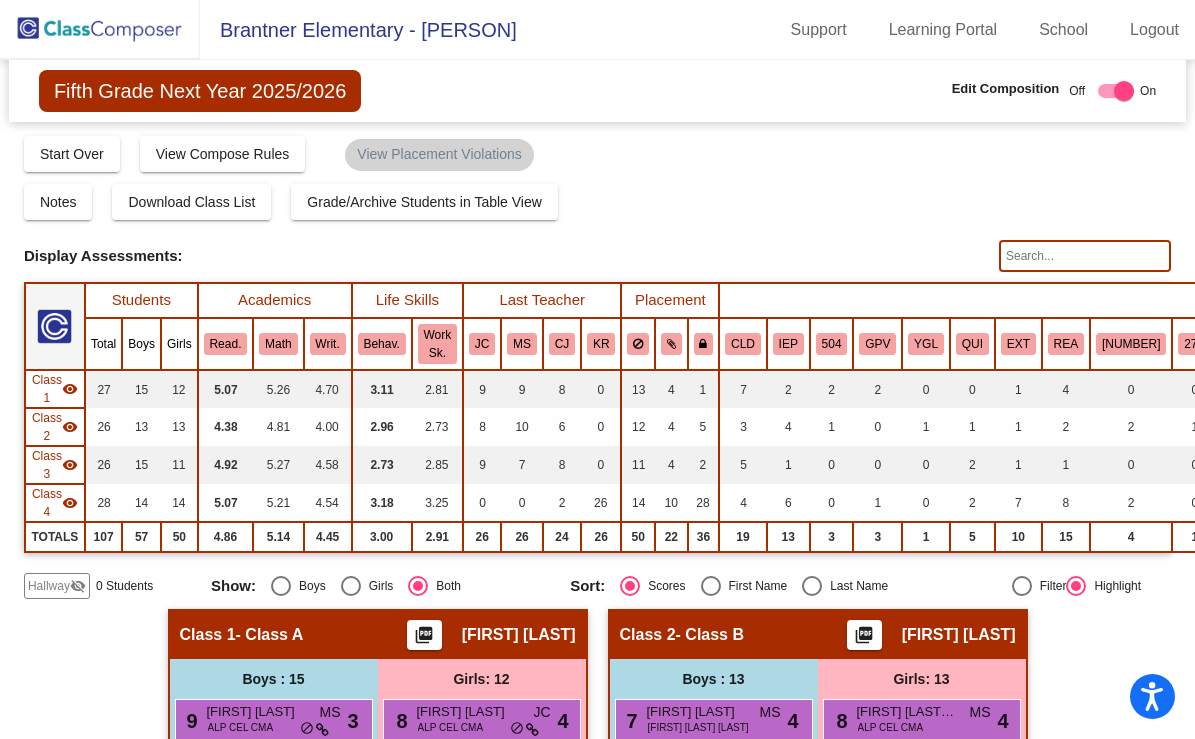 click 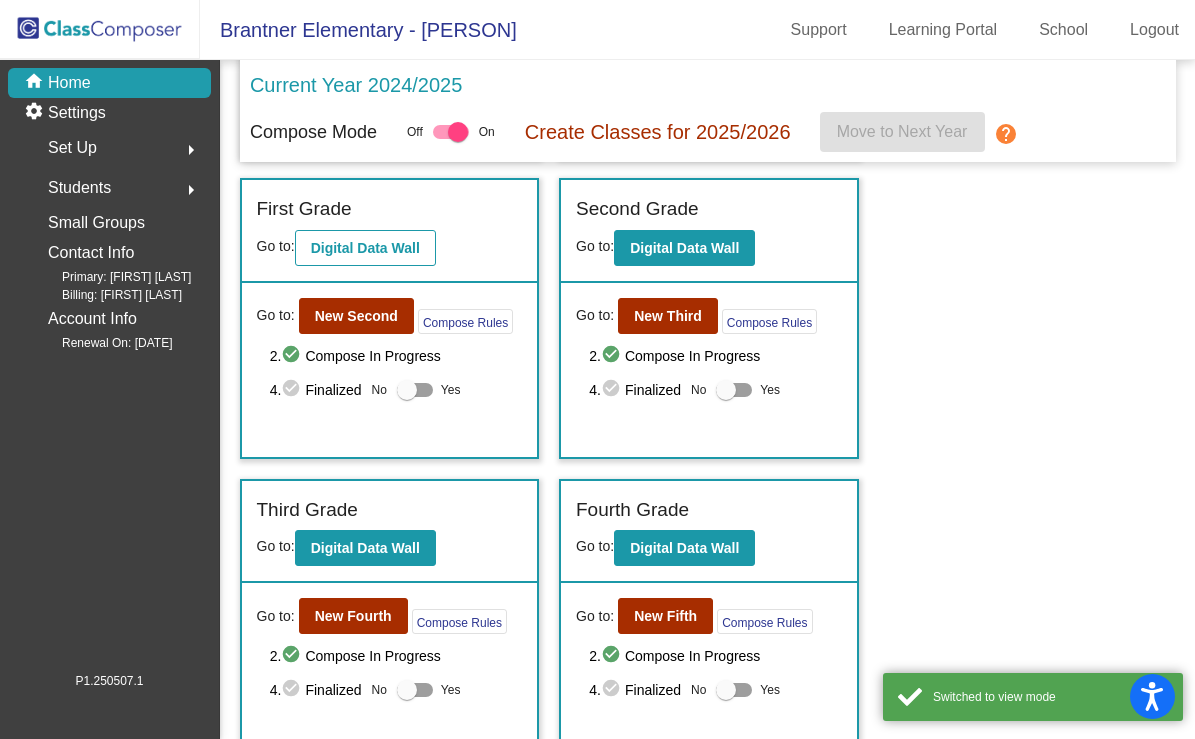 scroll, scrollTop: 506, scrollLeft: 0, axis: vertical 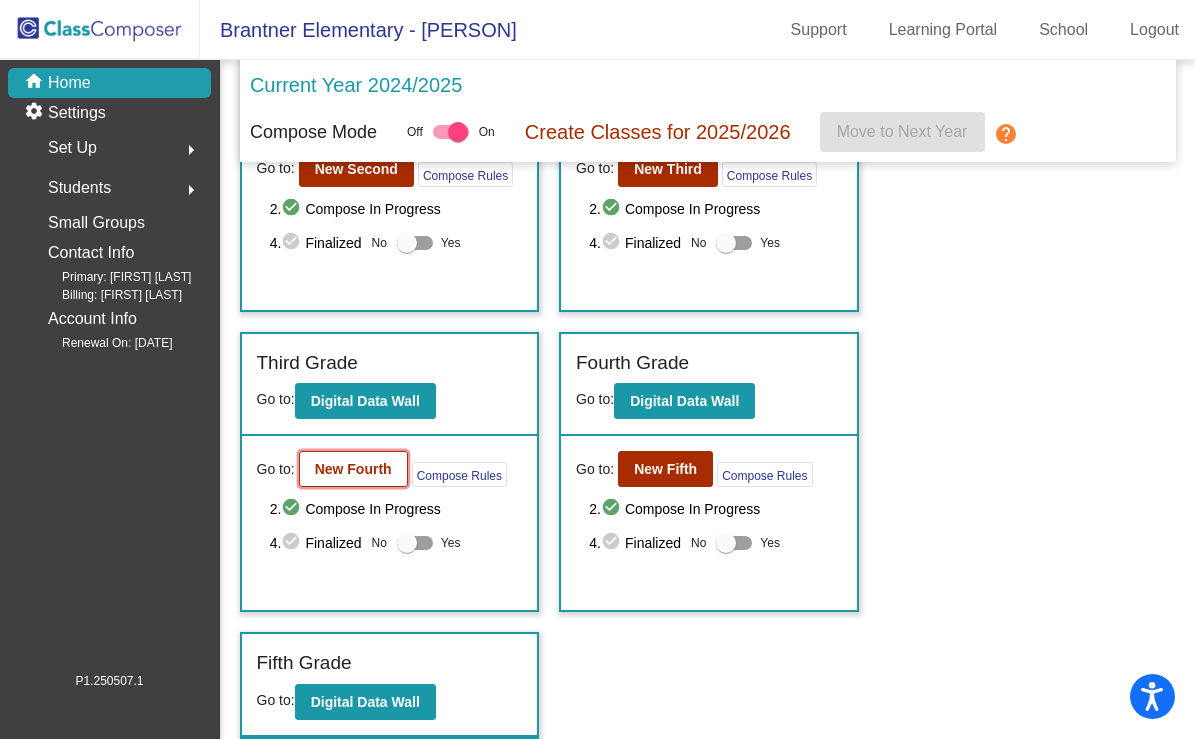 click on "New Fourth" 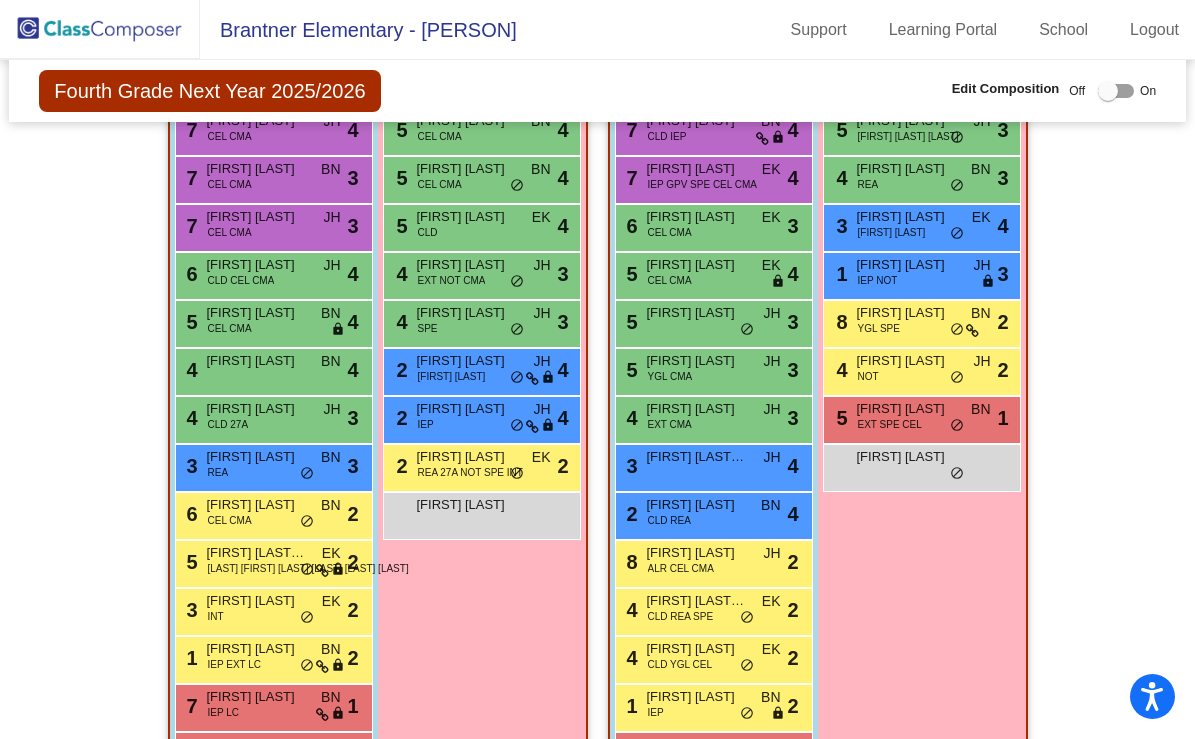 scroll, scrollTop: 637, scrollLeft: 0, axis: vertical 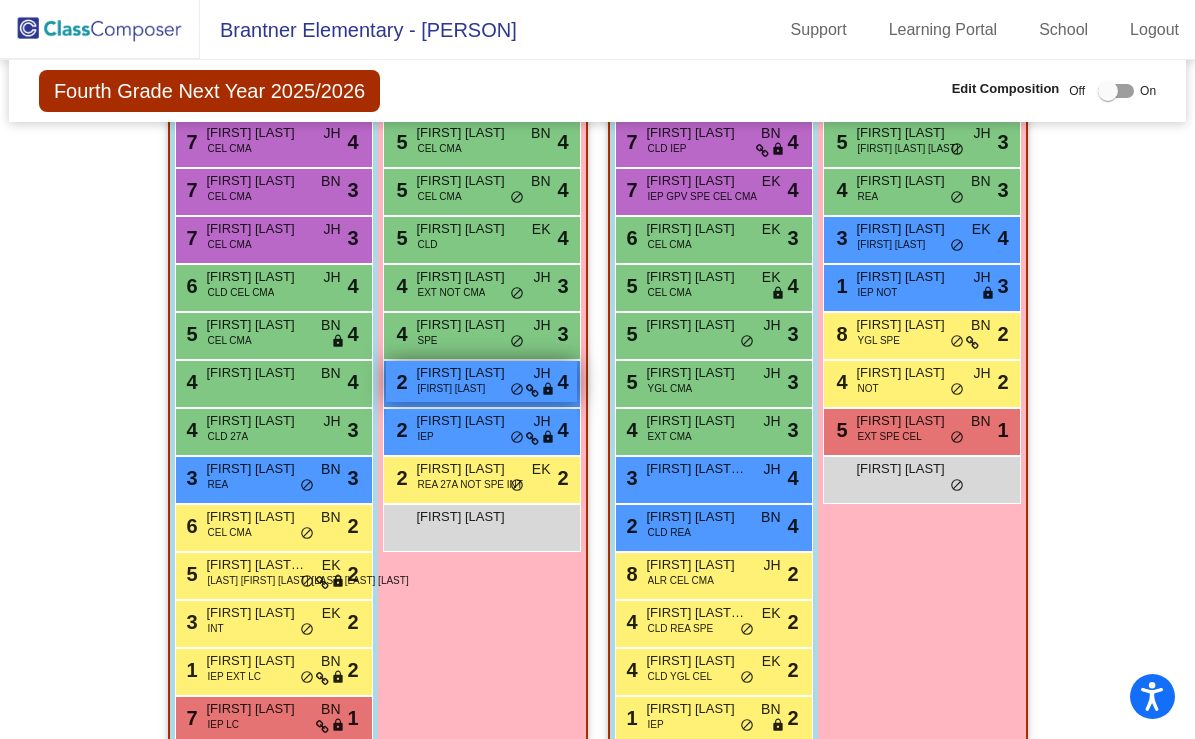 click on "[FIRST] [LAST]" at bounding box center [467, 373] 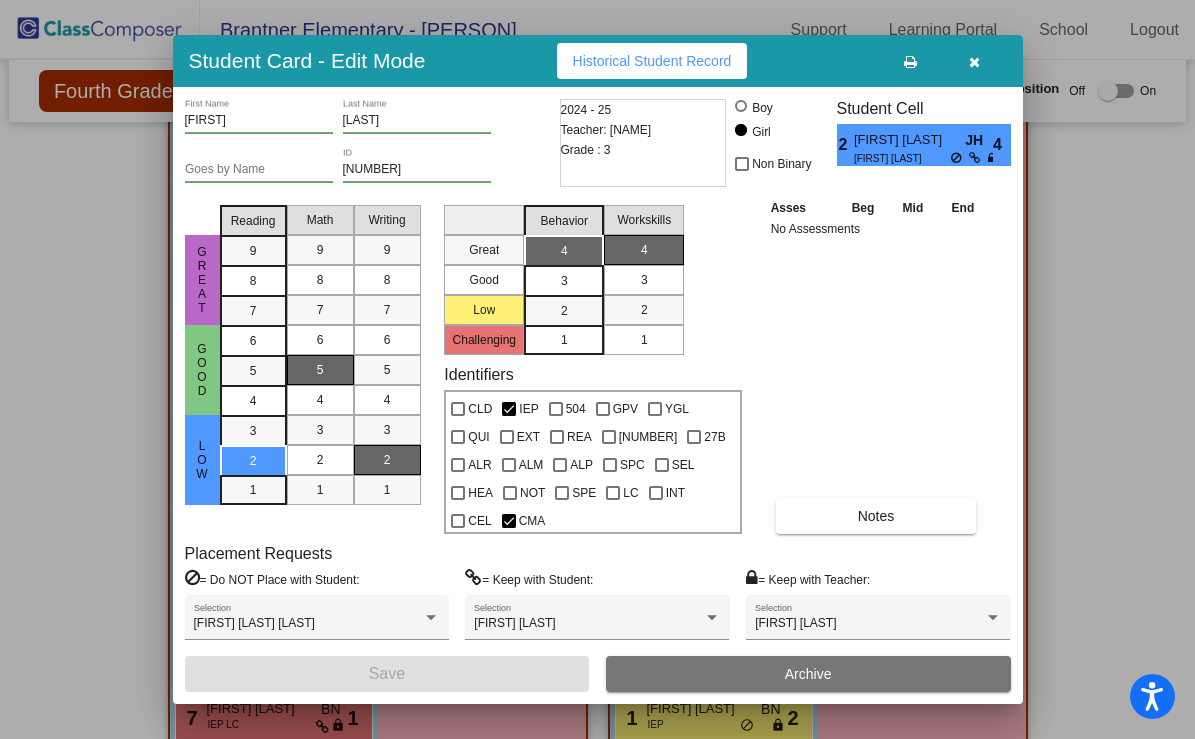 click at bounding box center [975, 61] 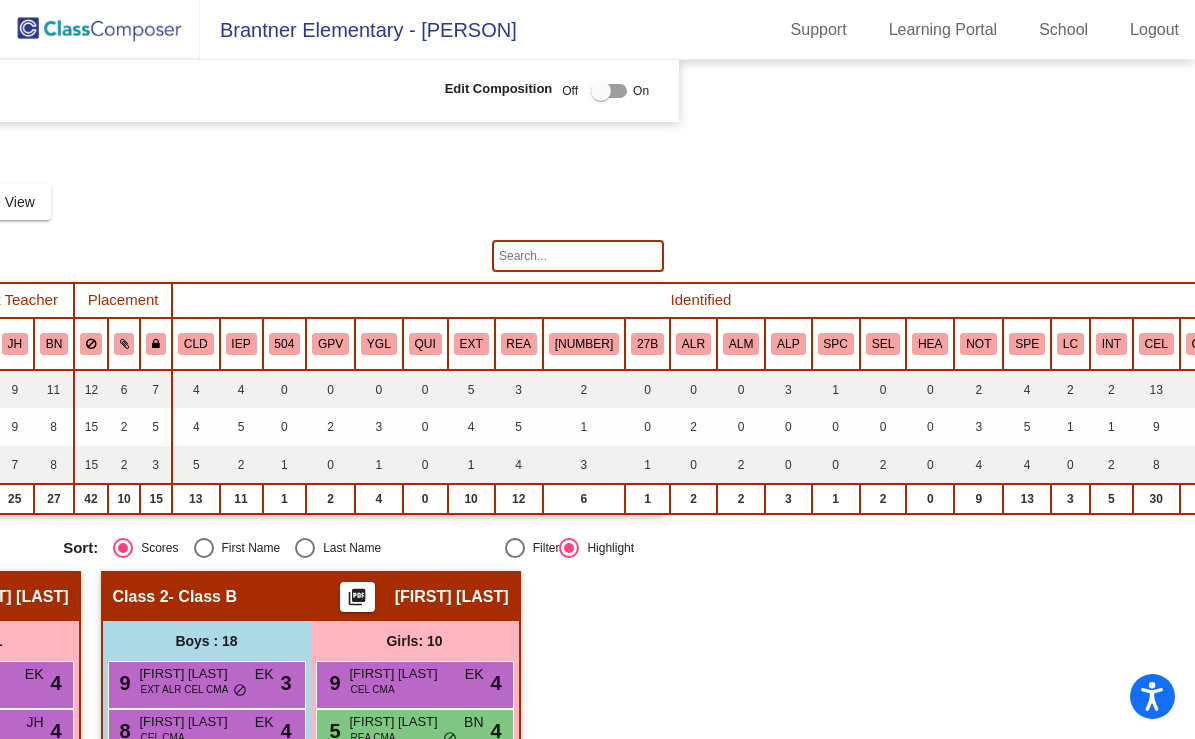 scroll, scrollTop: 0, scrollLeft: 516, axis: horizontal 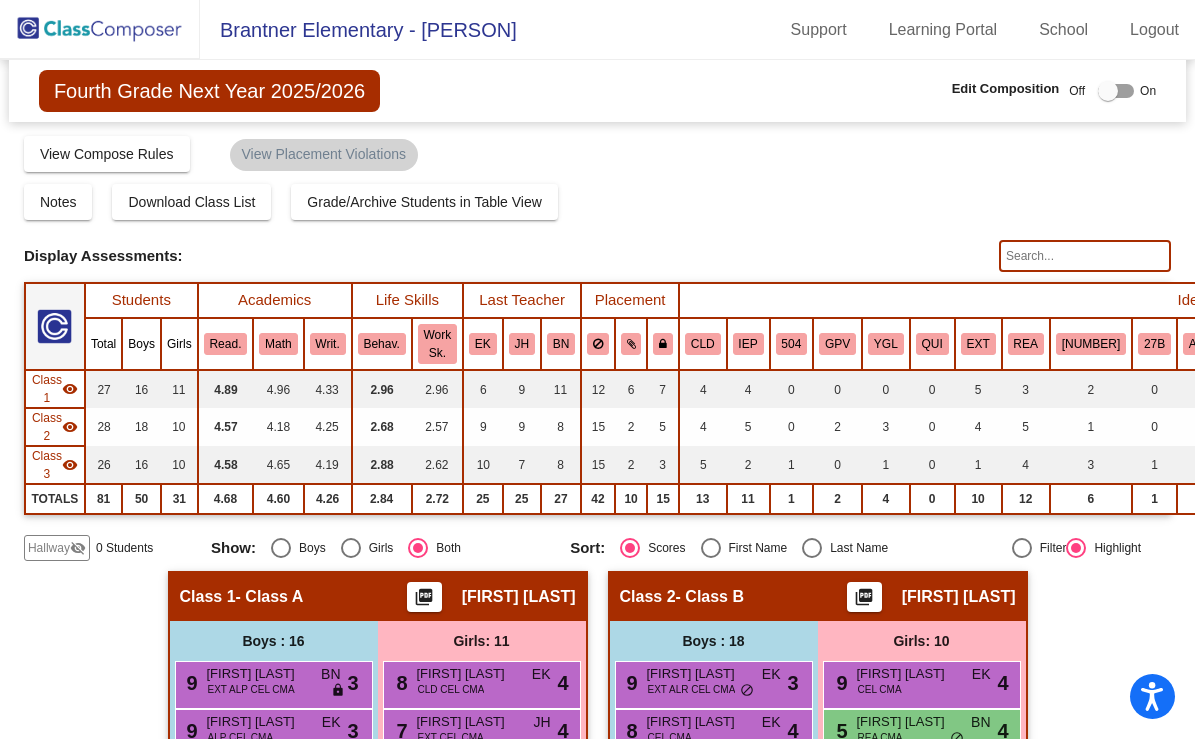 click 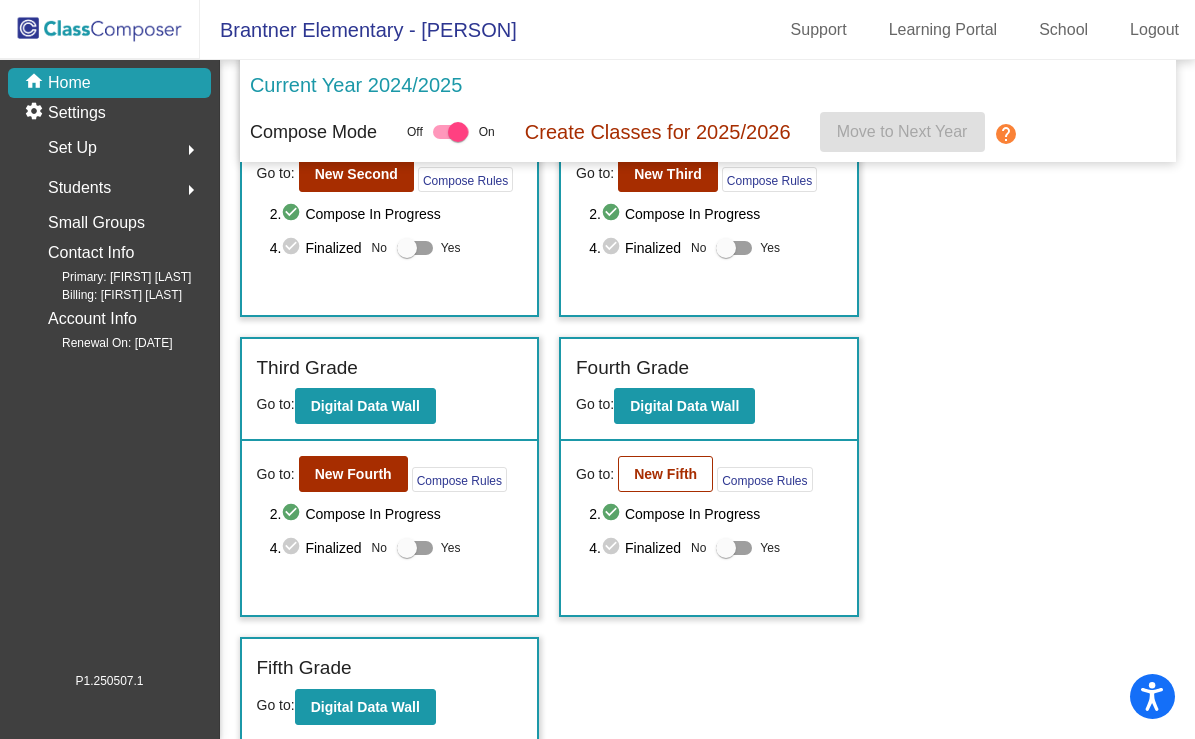scroll, scrollTop: 506, scrollLeft: 0, axis: vertical 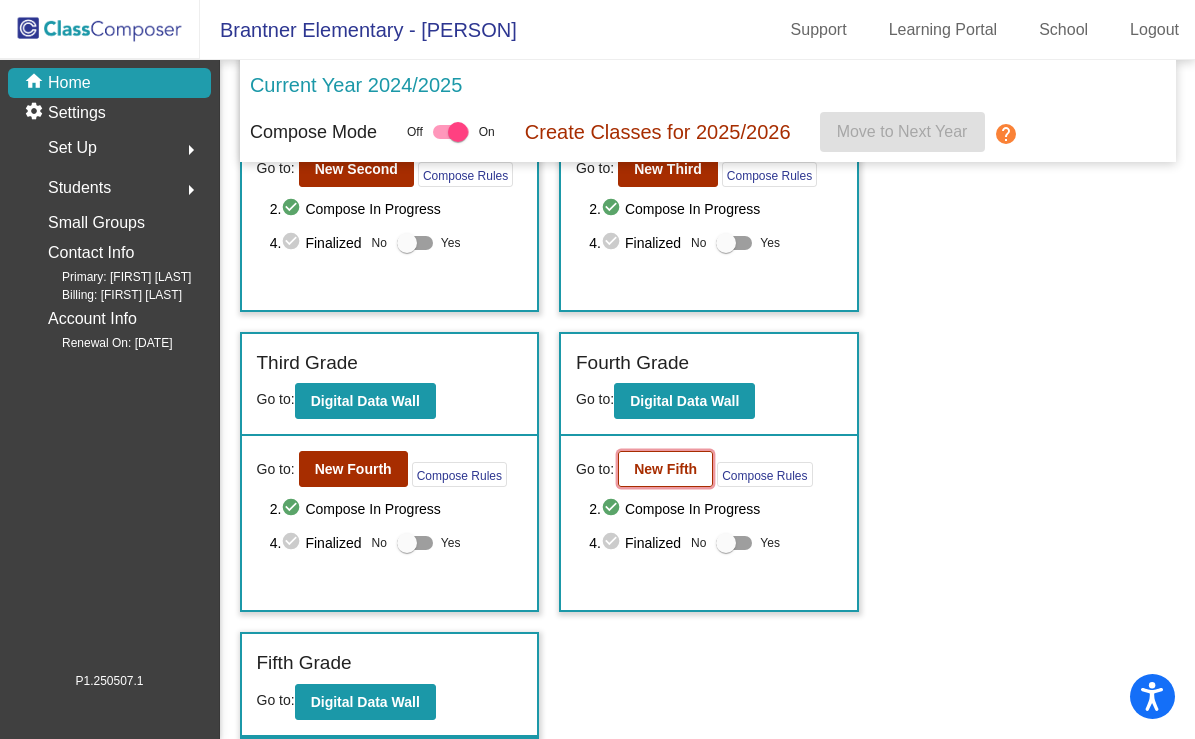 click on "New Fifth" 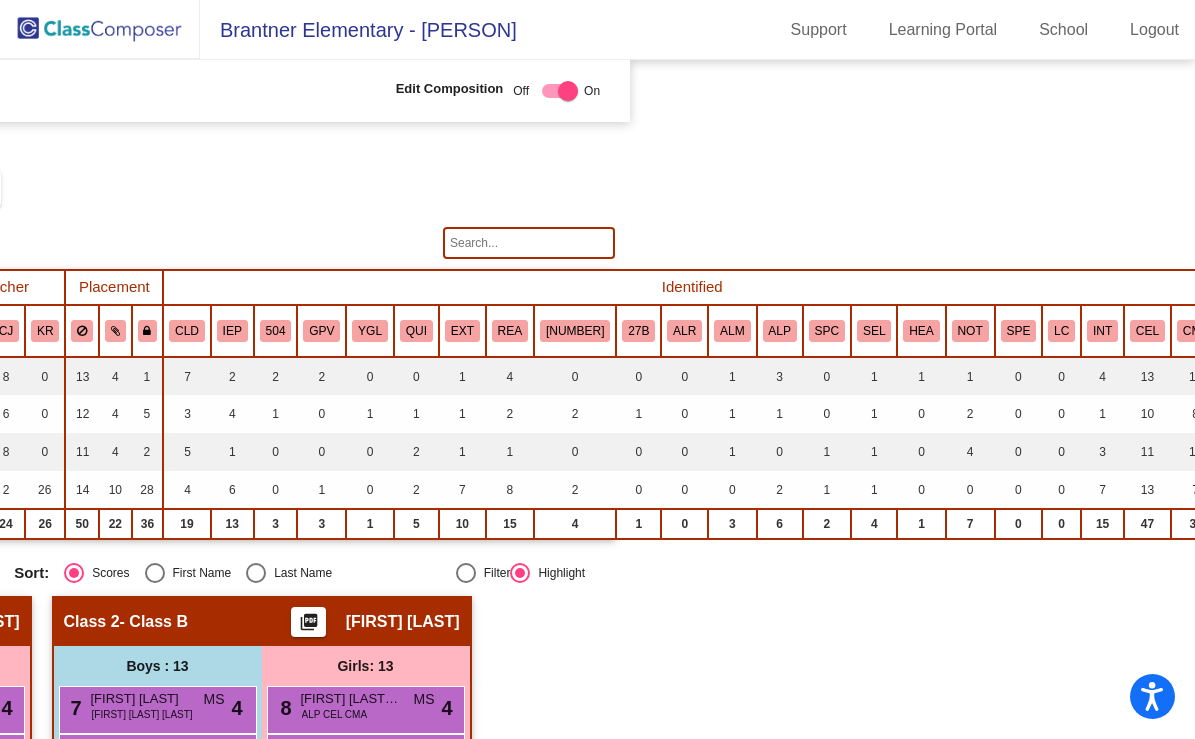 scroll, scrollTop: 14, scrollLeft: 556, axis: both 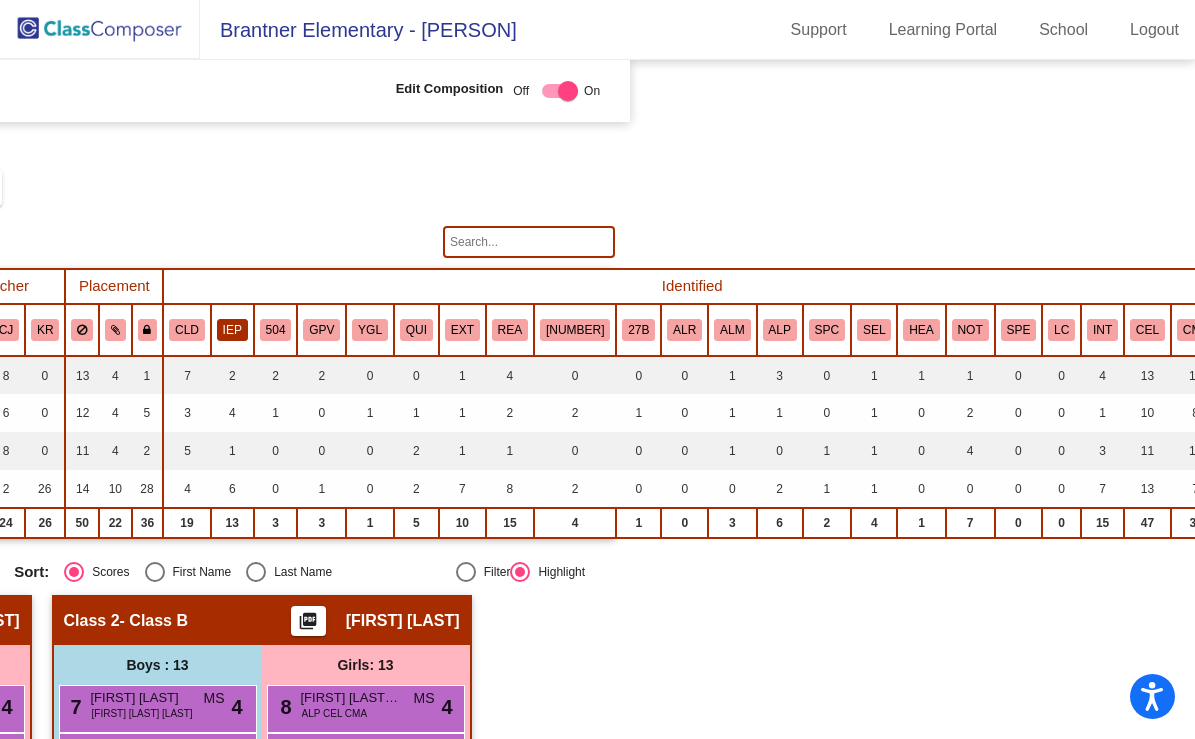 click on "IEP" 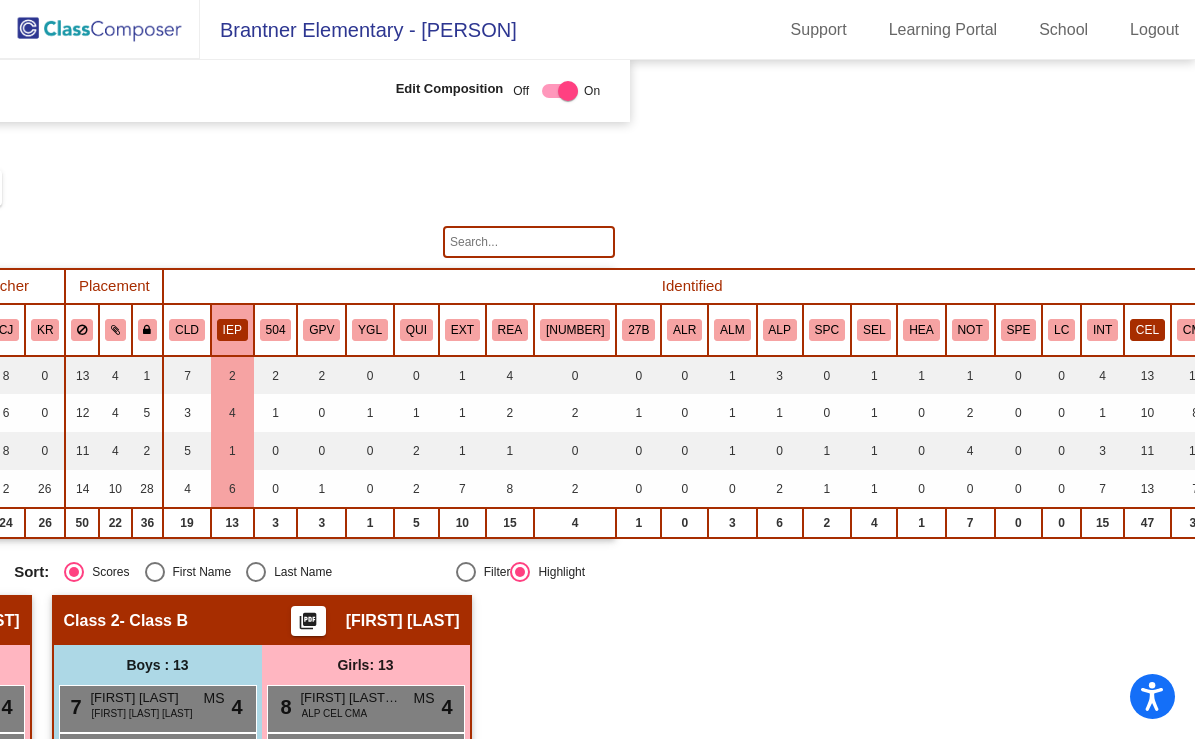 click on "CEL" 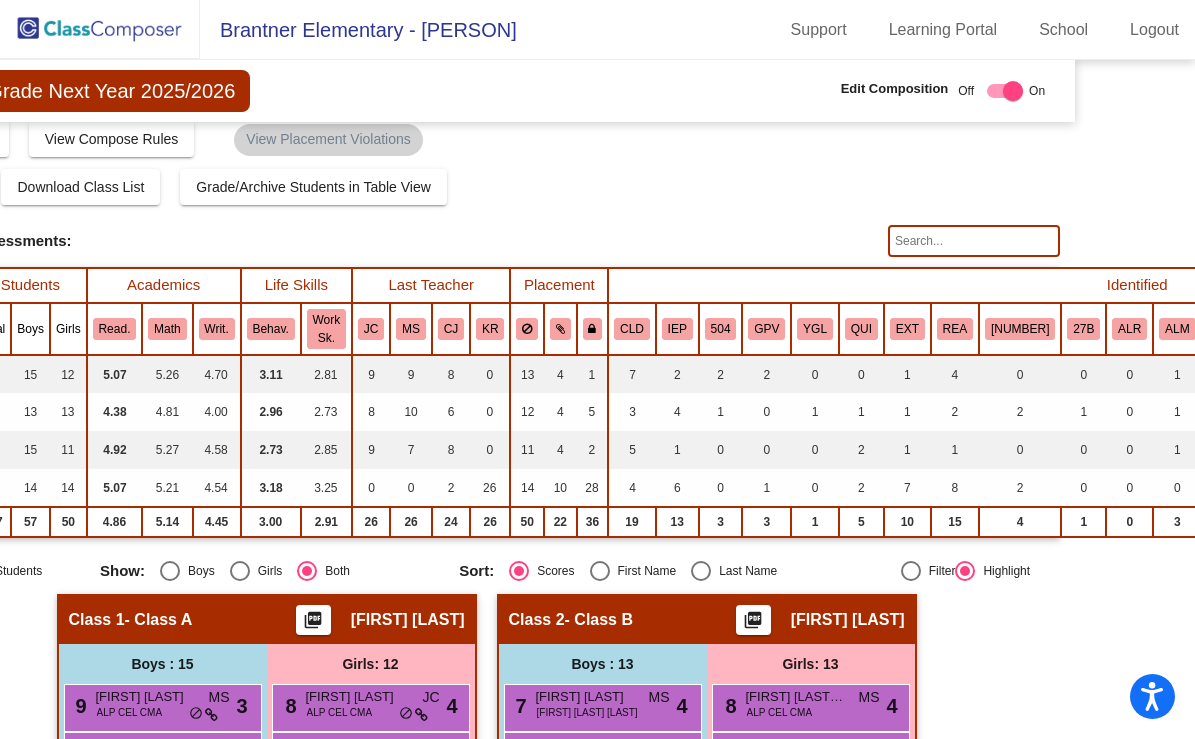 scroll, scrollTop: 0, scrollLeft: 111, axis: horizontal 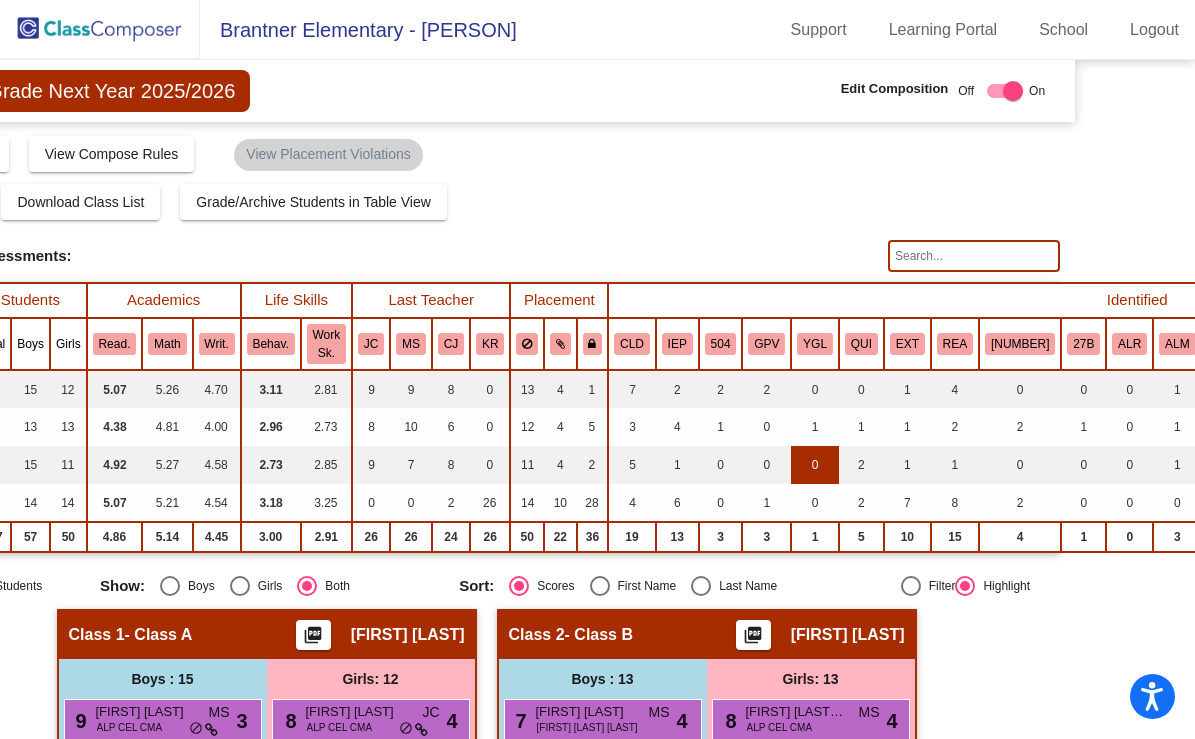 click on "0" 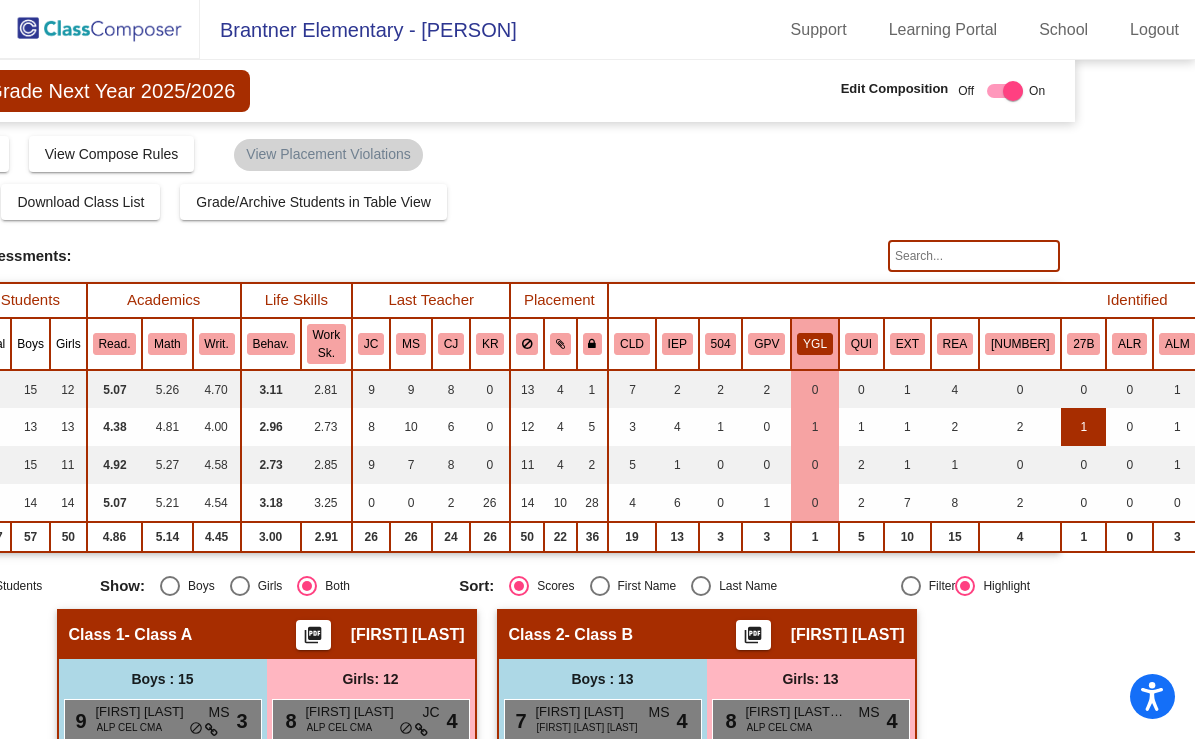 scroll, scrollTop: 0, scrollLeft: 556, axis: horizontal 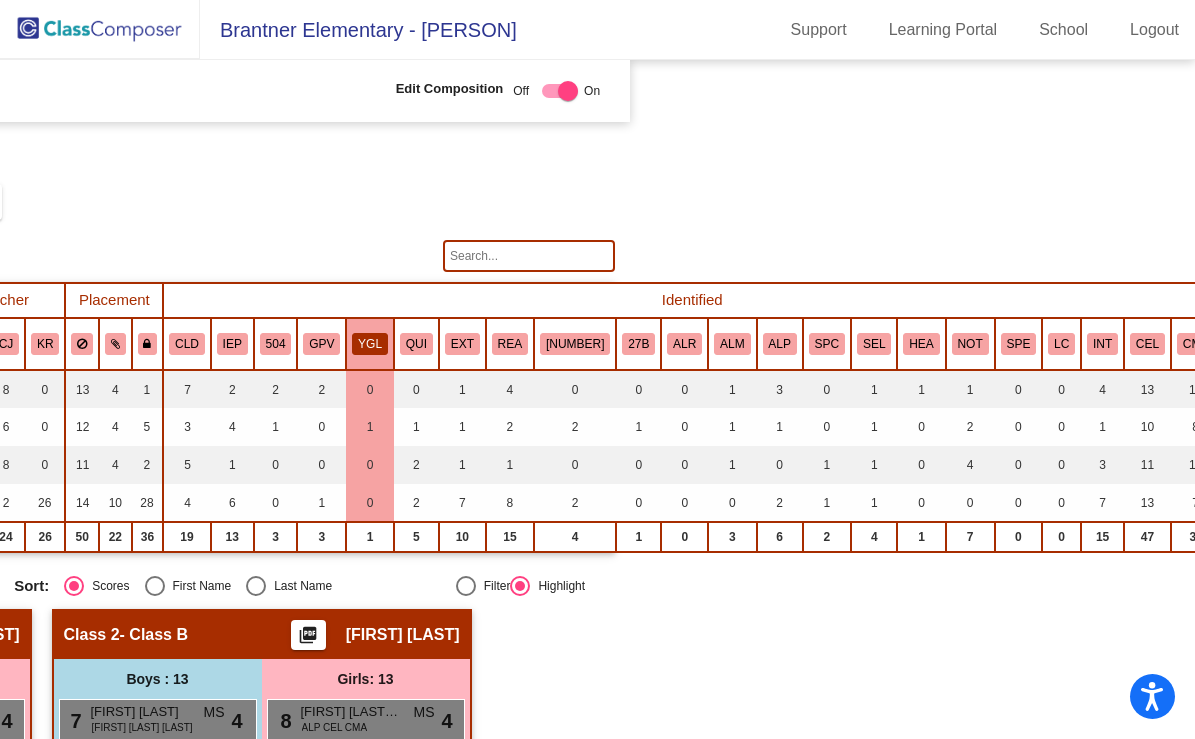 click on "CMA" 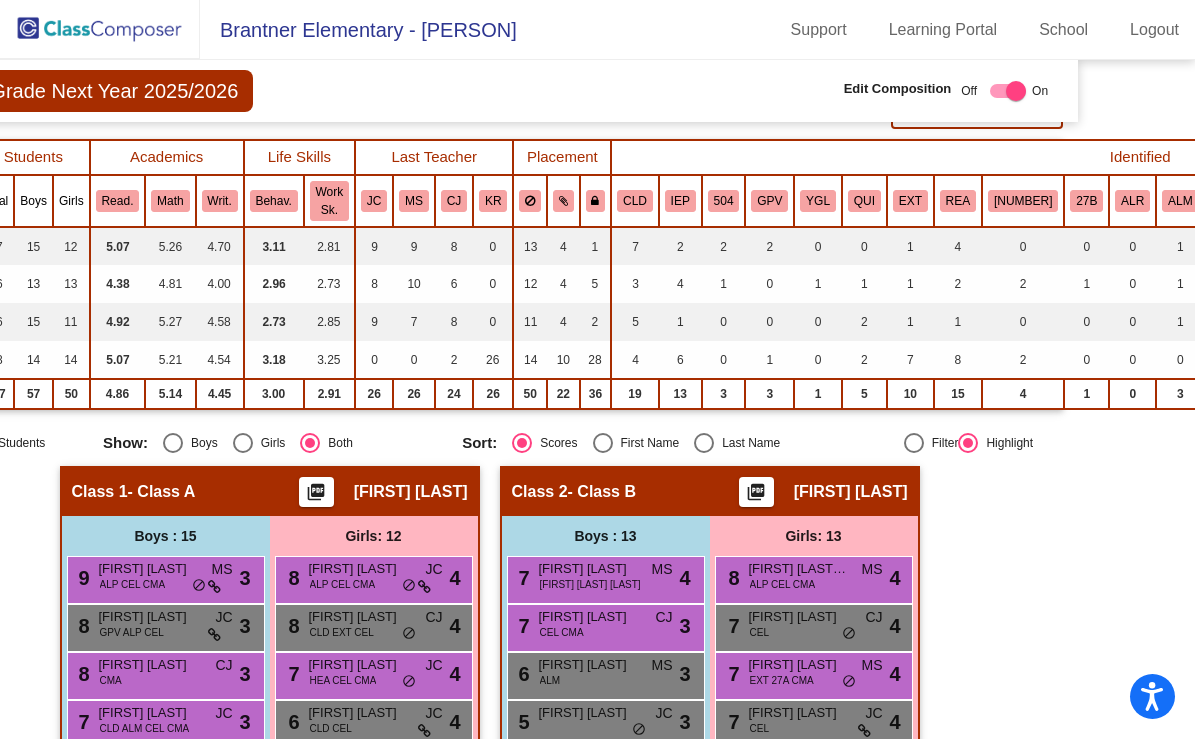 scroll, scrollTop: 0, scrollLeft: 108, axis: horizontal 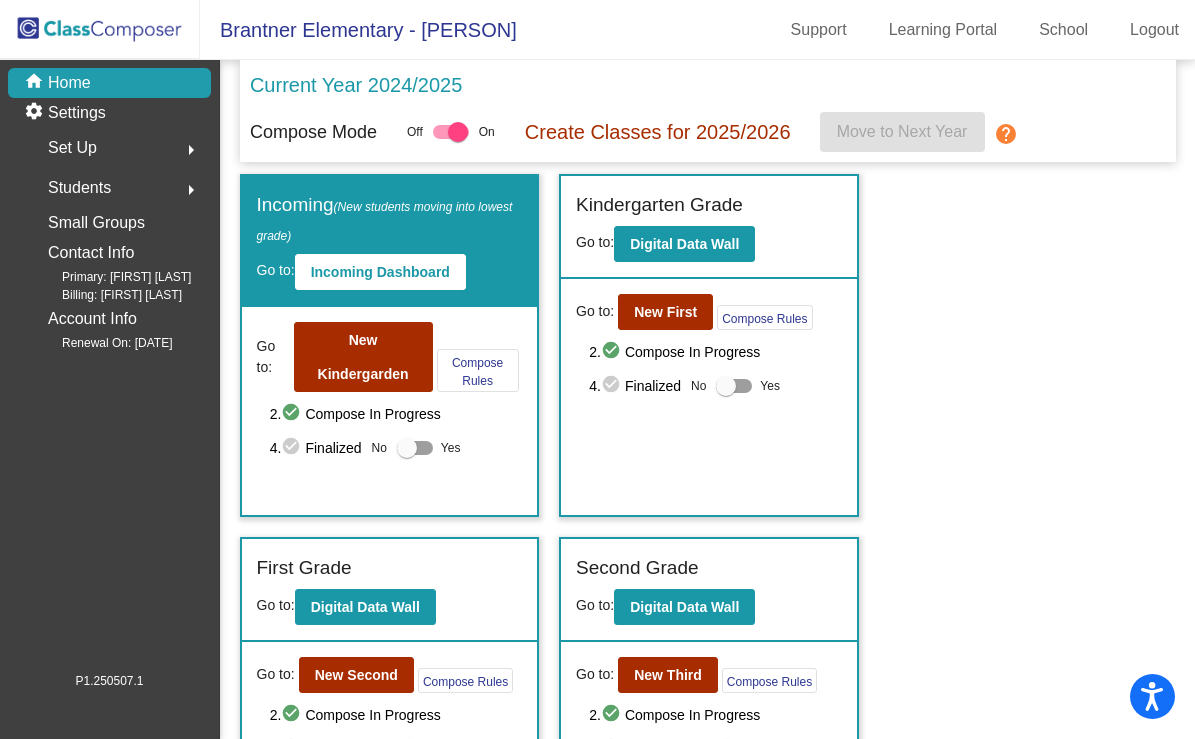 click 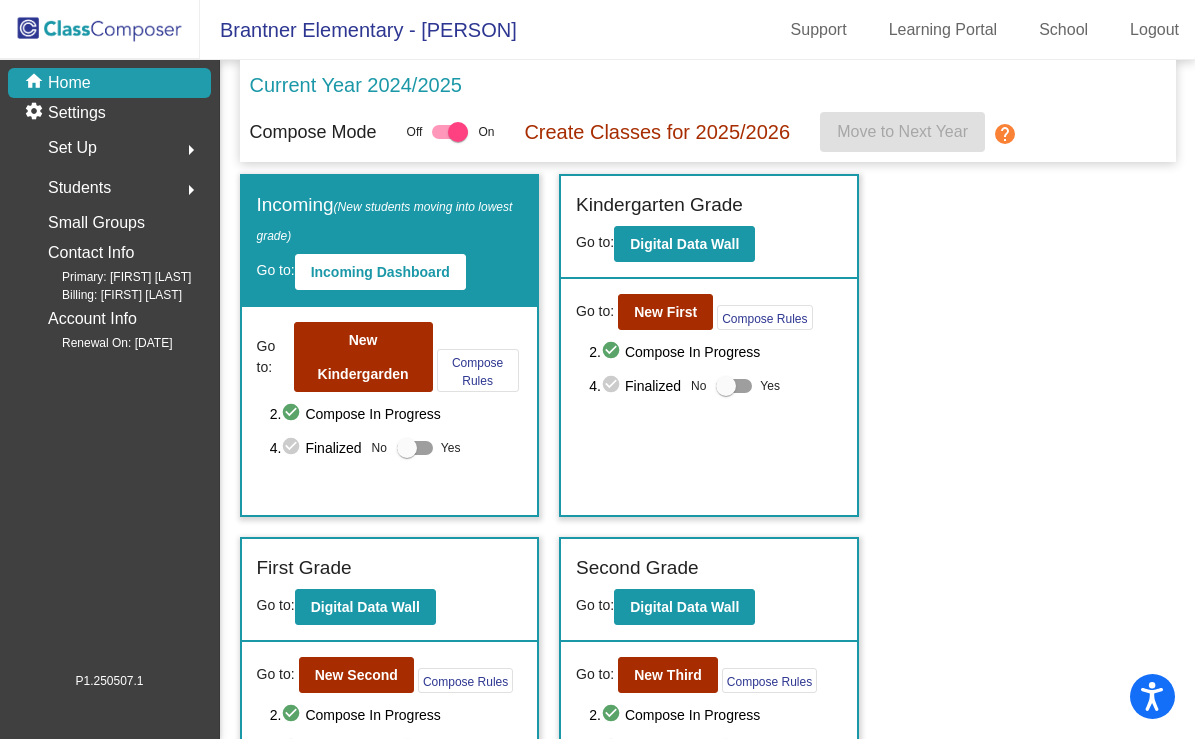 click 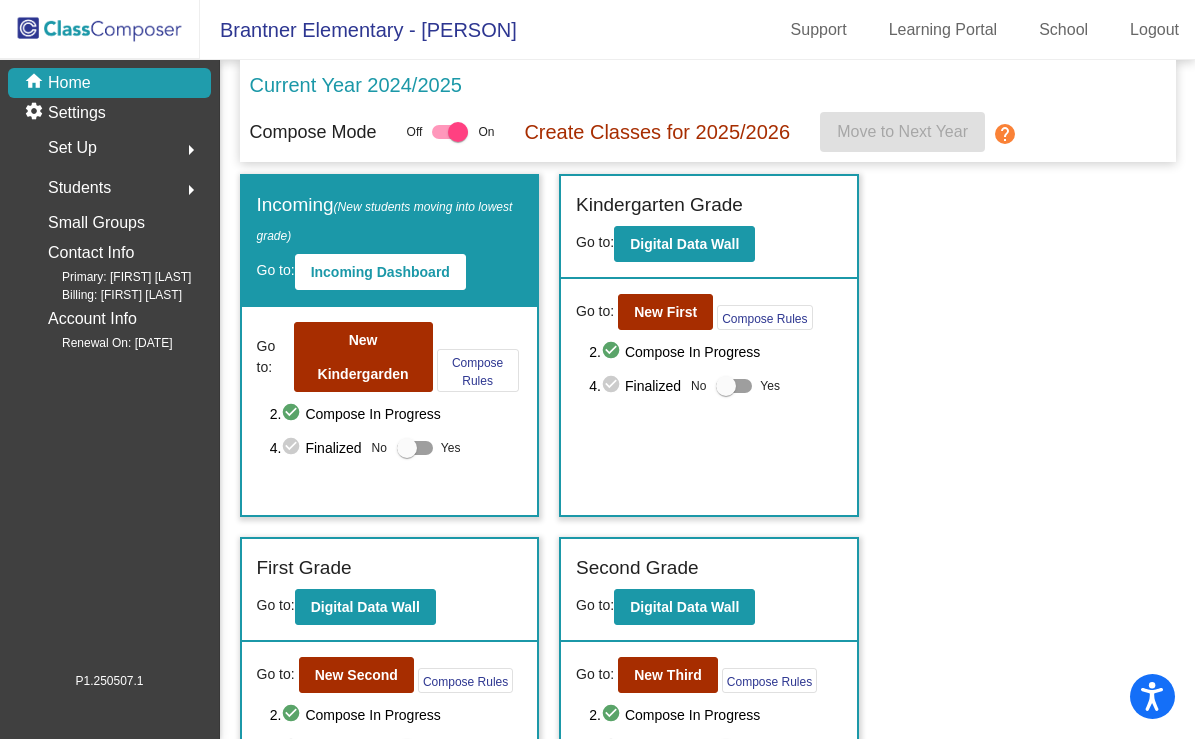 click 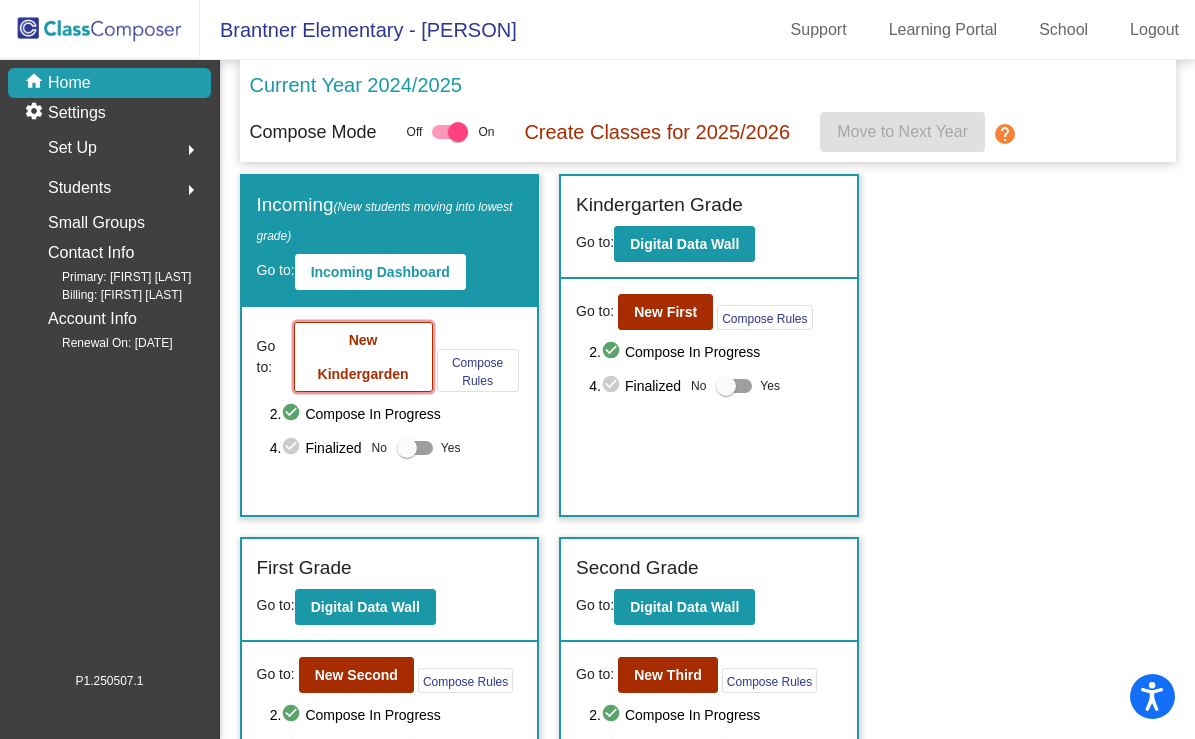 click on "New Kindergarden" 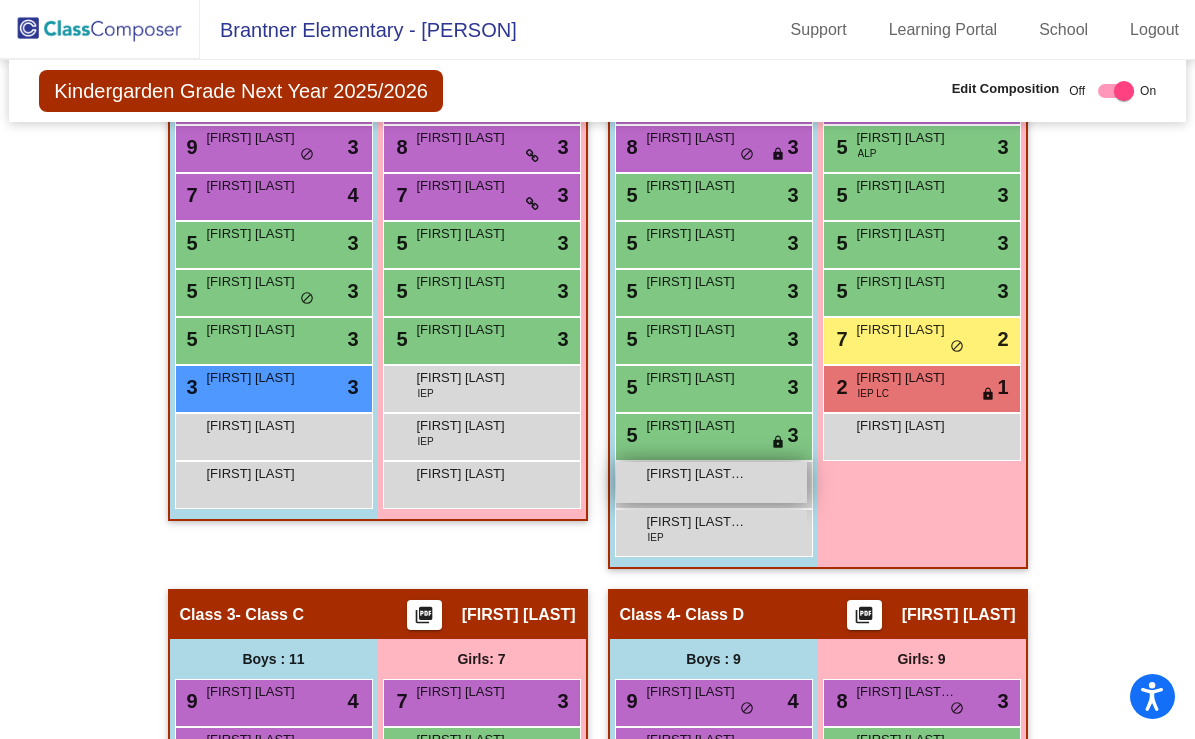 scroll, scrollTop: 628, scrollLeft: 0, axis: vertical 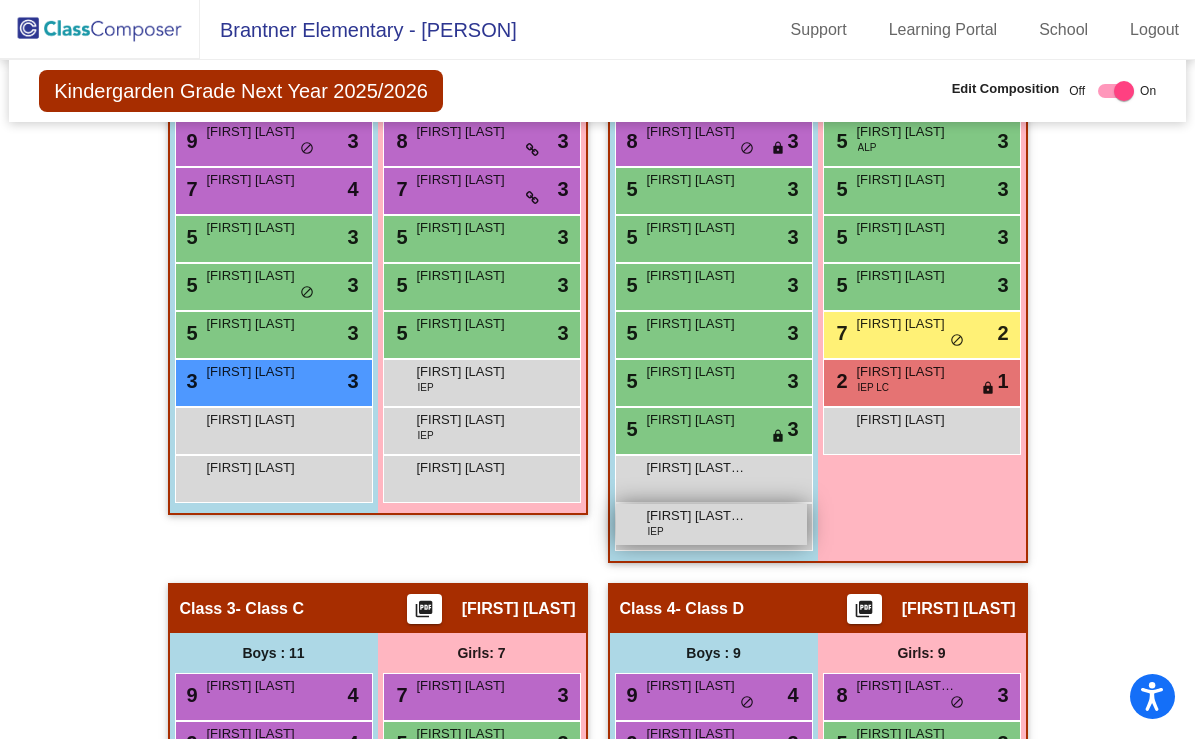 click on "[FIRST] [LAST] [LAST]" at bounding box center [697, 516] 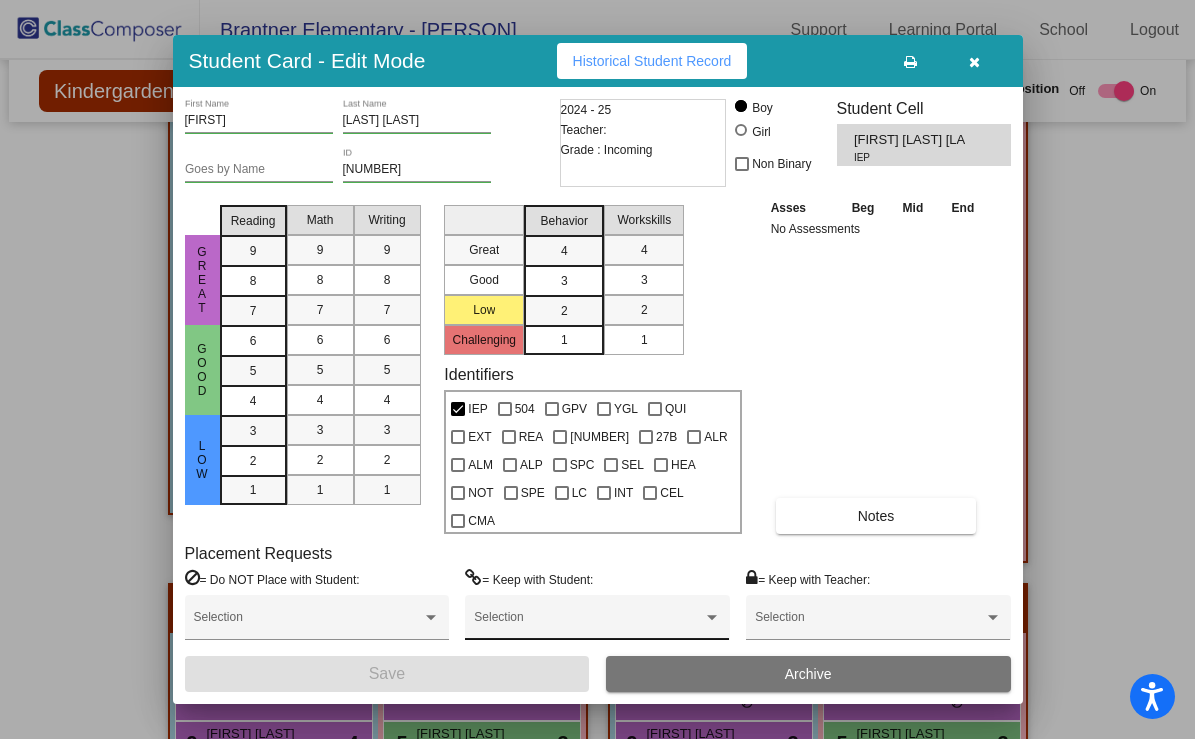 click on "Selection" at bounding box center (597, 617) 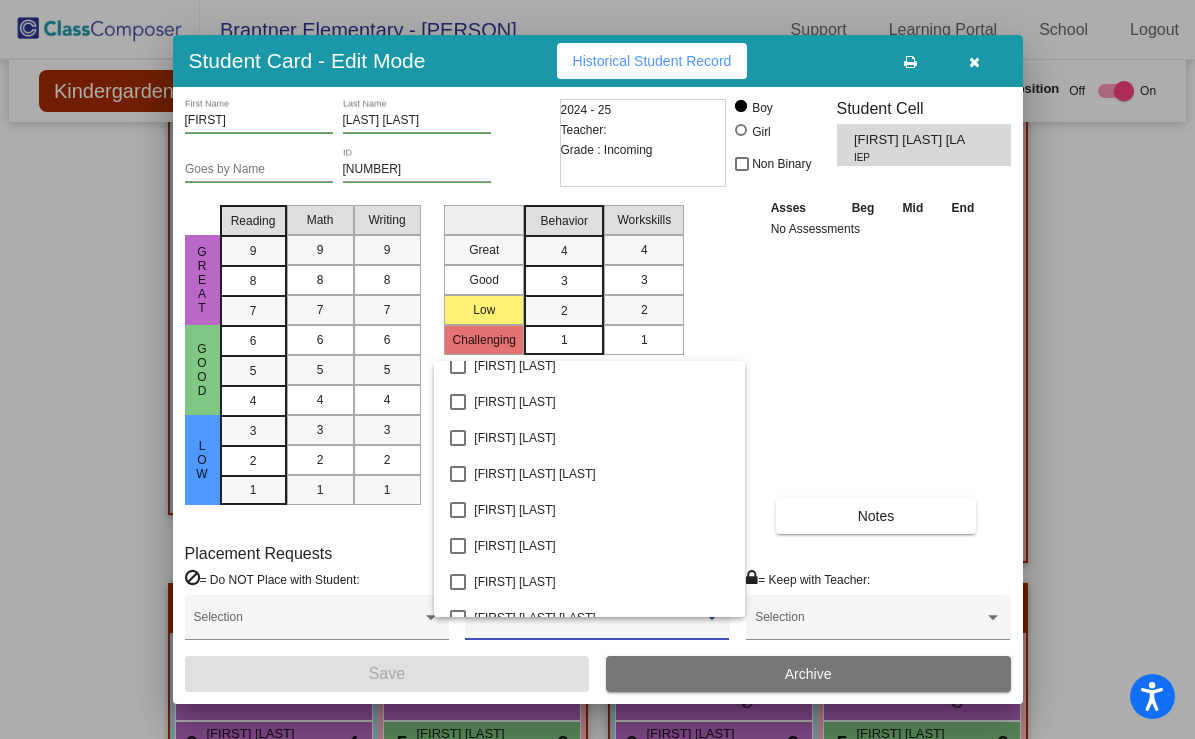 scroll, scrollTop: 630, scrollLeft: 0, axis: vertical 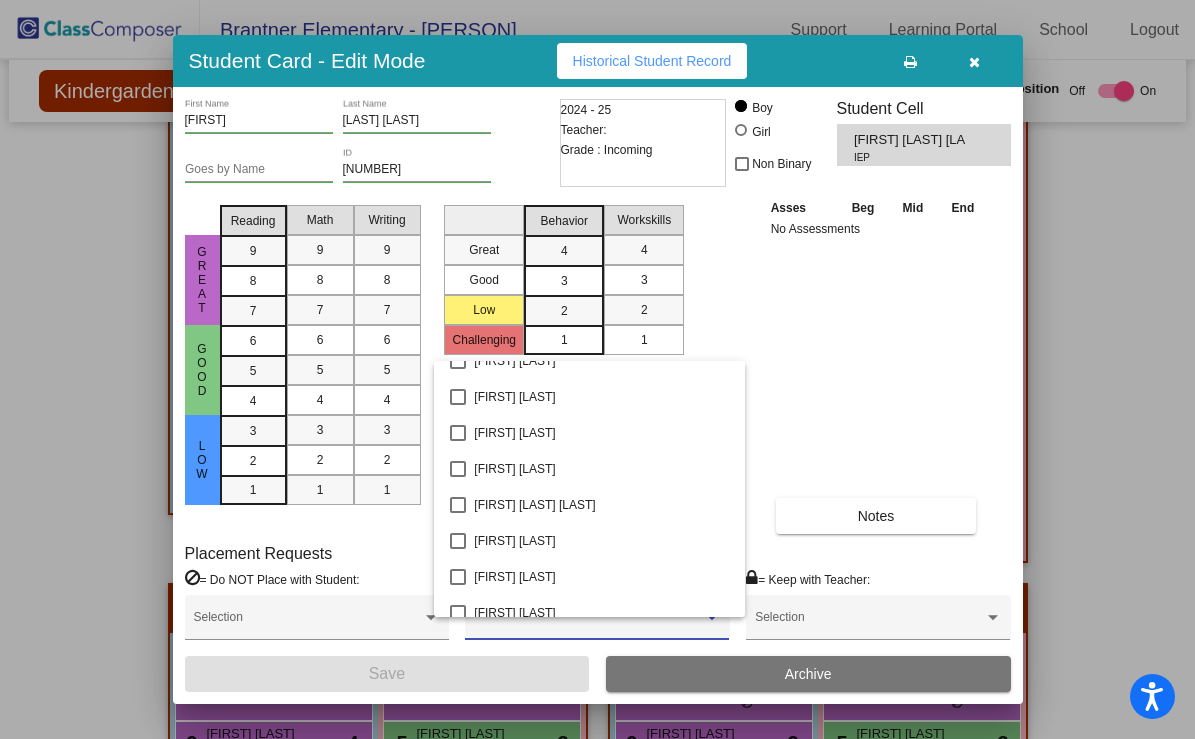 click at bounding box center (597, 369) 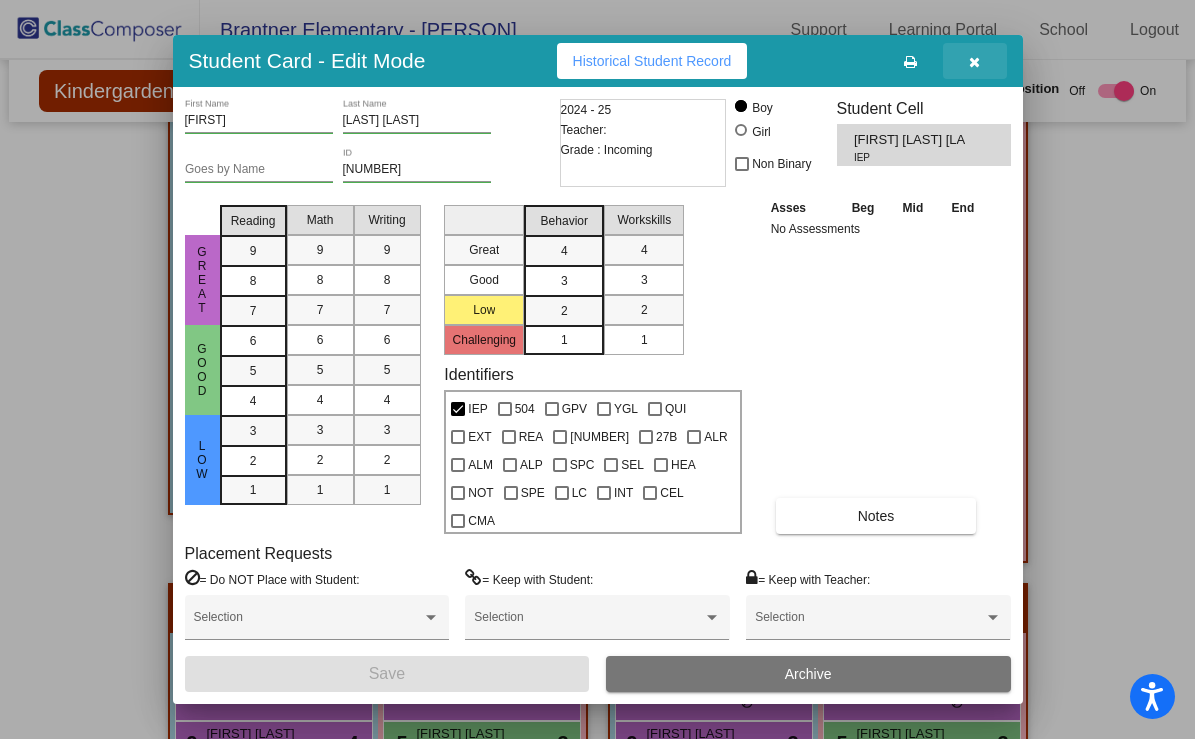 click at bounding box center (974, 62) 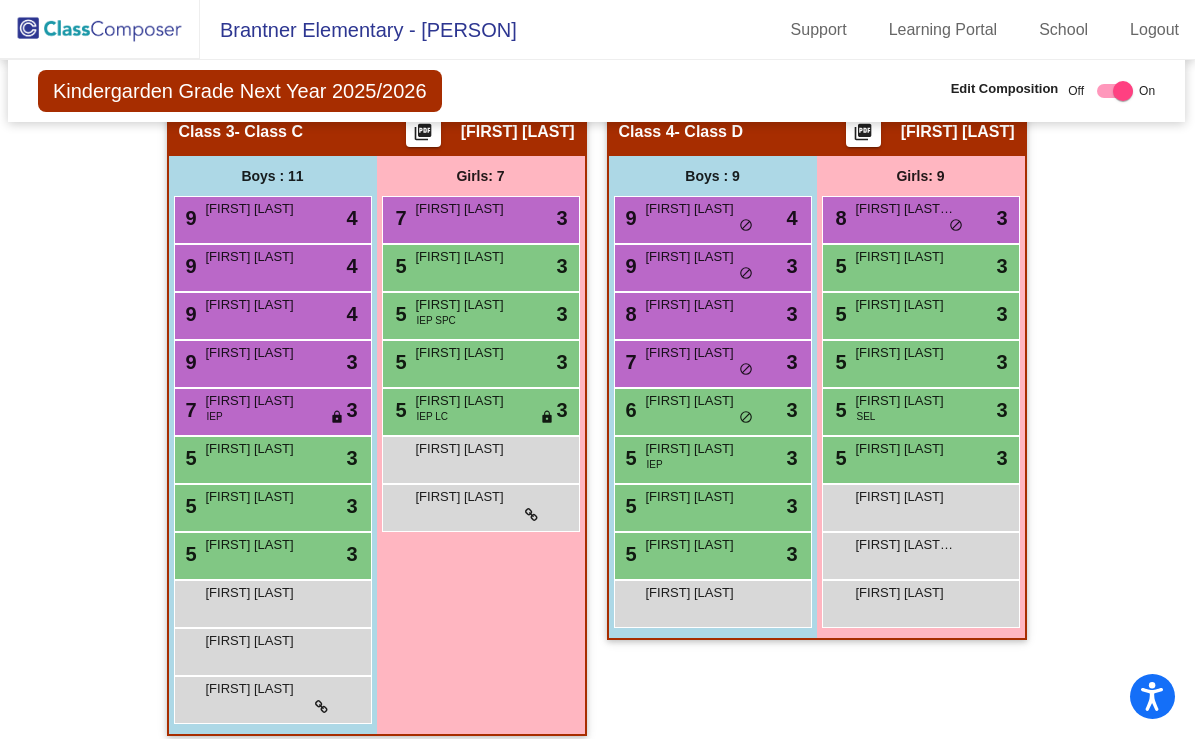 scroll, scrollTop: 1131, scrollLeft: 1, axis: both 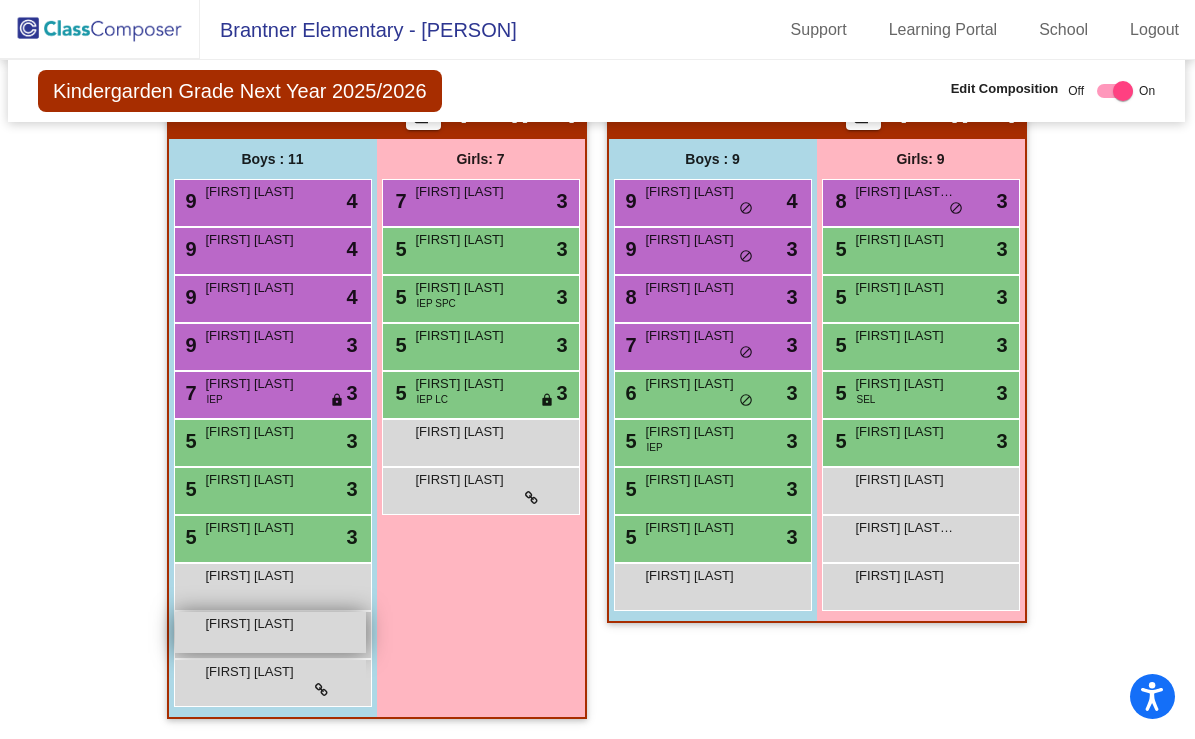 click on "[FIRST] [LAST]" at bounding box center [256, 624] 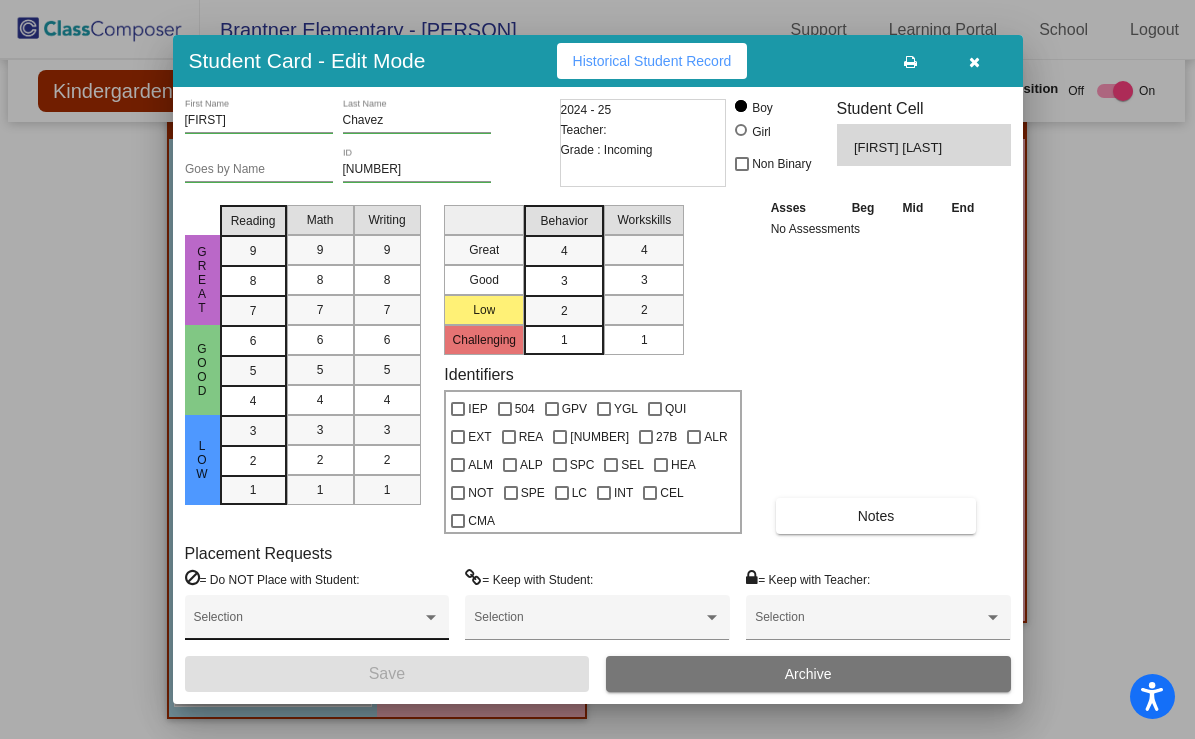 click on "Selection" at bounding box center [317, 617] 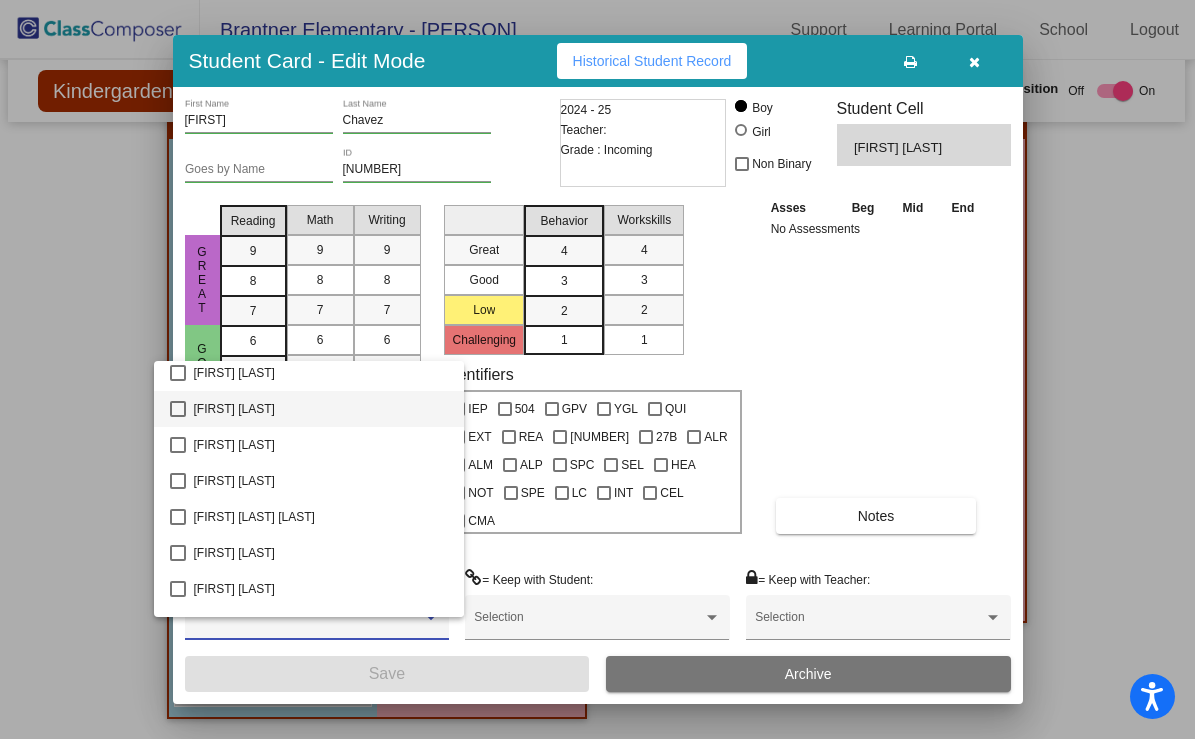 scroll, scrollTop: 83, scrollLeft: 0, axis: vertical 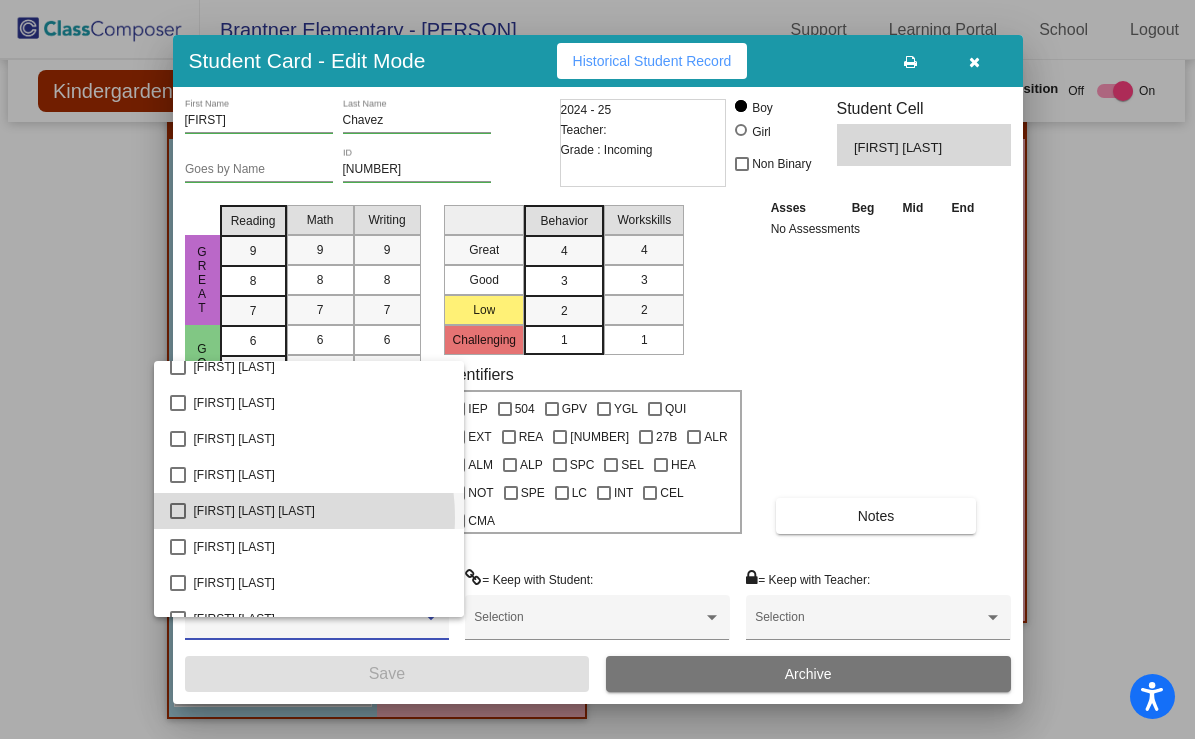 click on "[FIRST] [LAST] [LAST]" at bounding box center [321, 511] 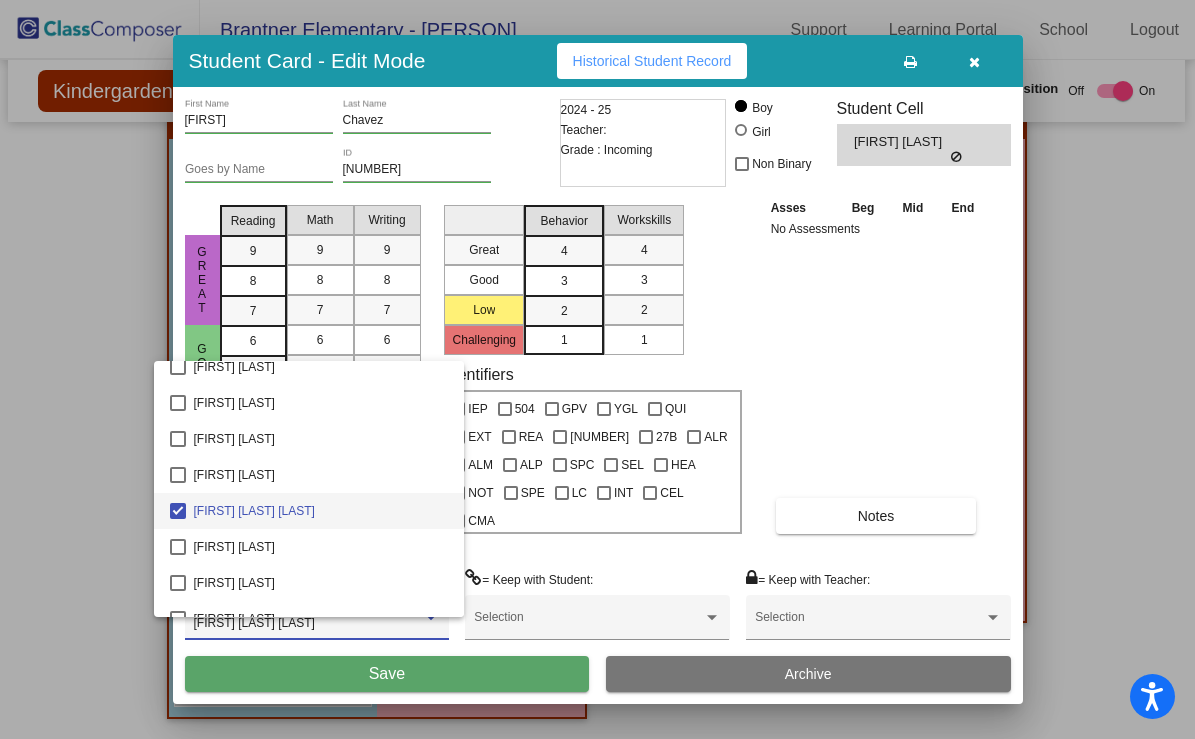 click at bounding box center [597, 369] 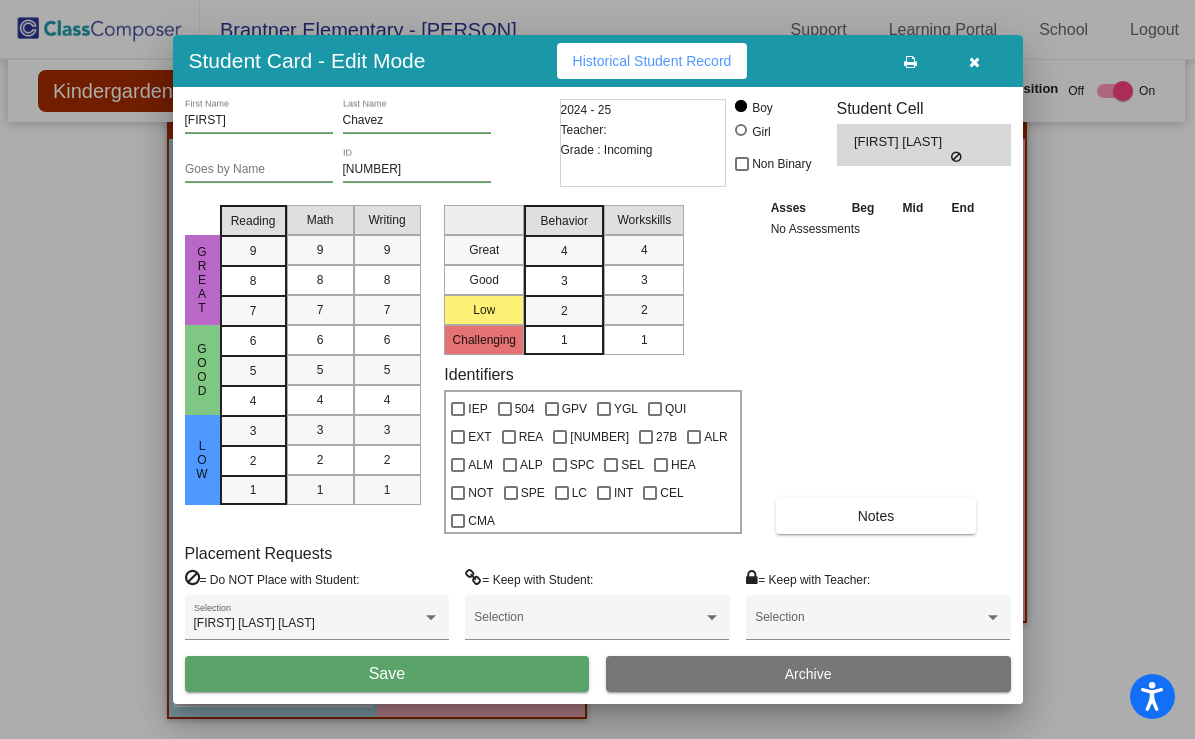 click on "Save" at bounding box center (387, 674) 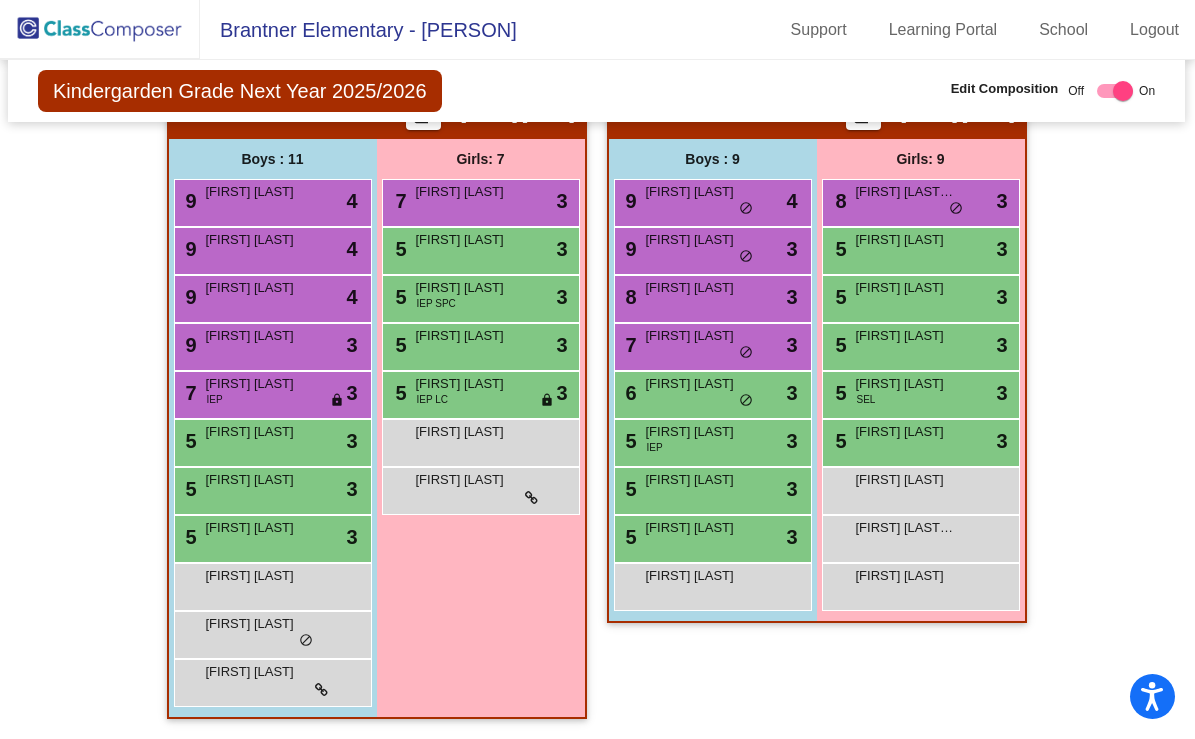 scroll, scrollTop: 0, scrollLeft: 0, axis: both 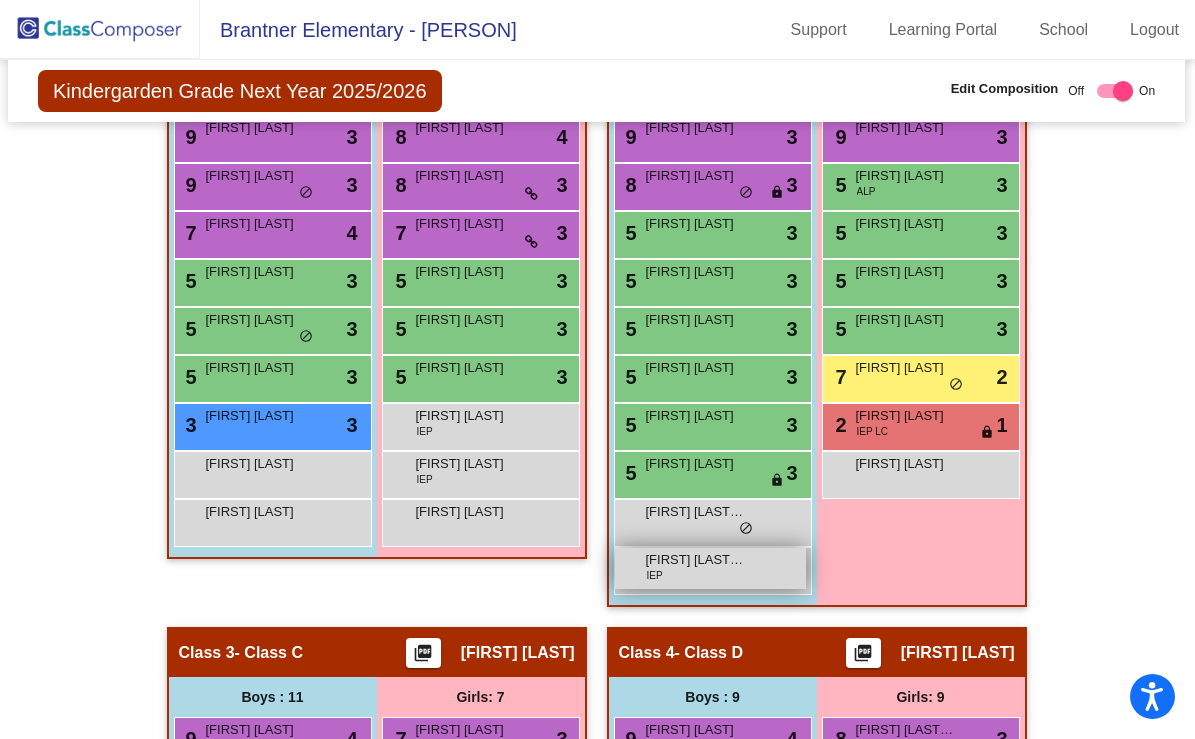click on "[FIRST] [LAST] [LAST]" at bounding box center (696, 560) 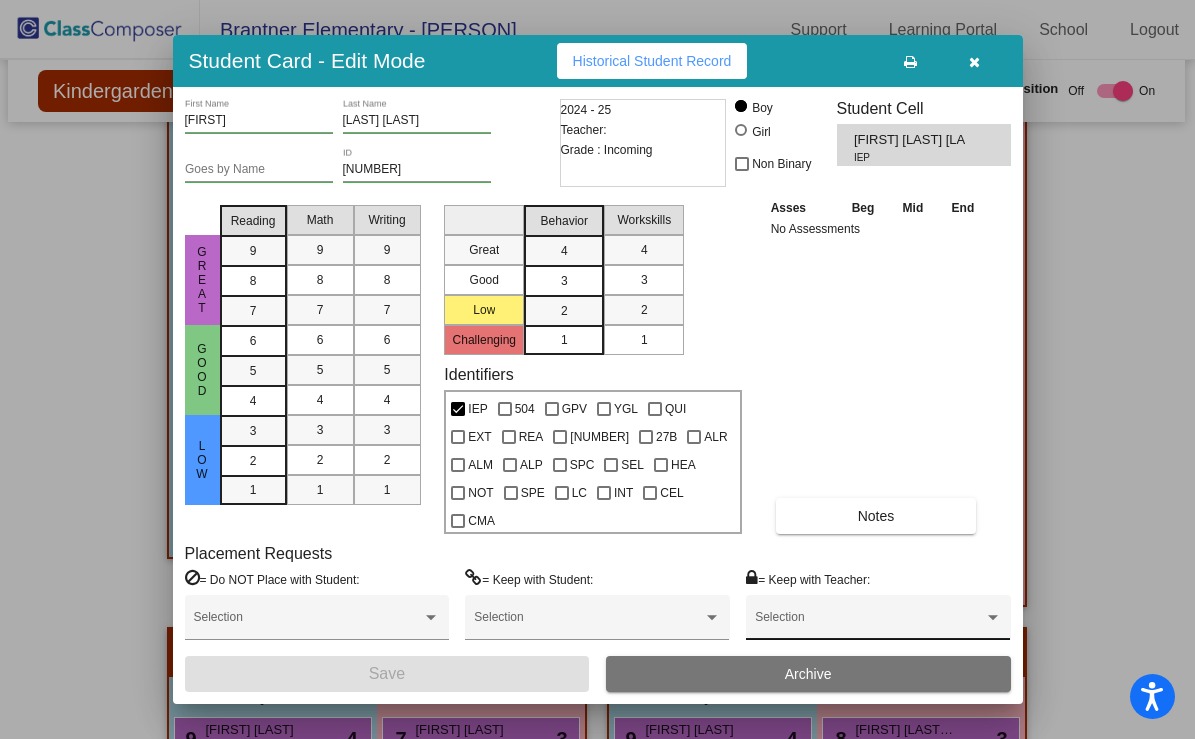 click on "Selection" at bounding box center (878, 617) 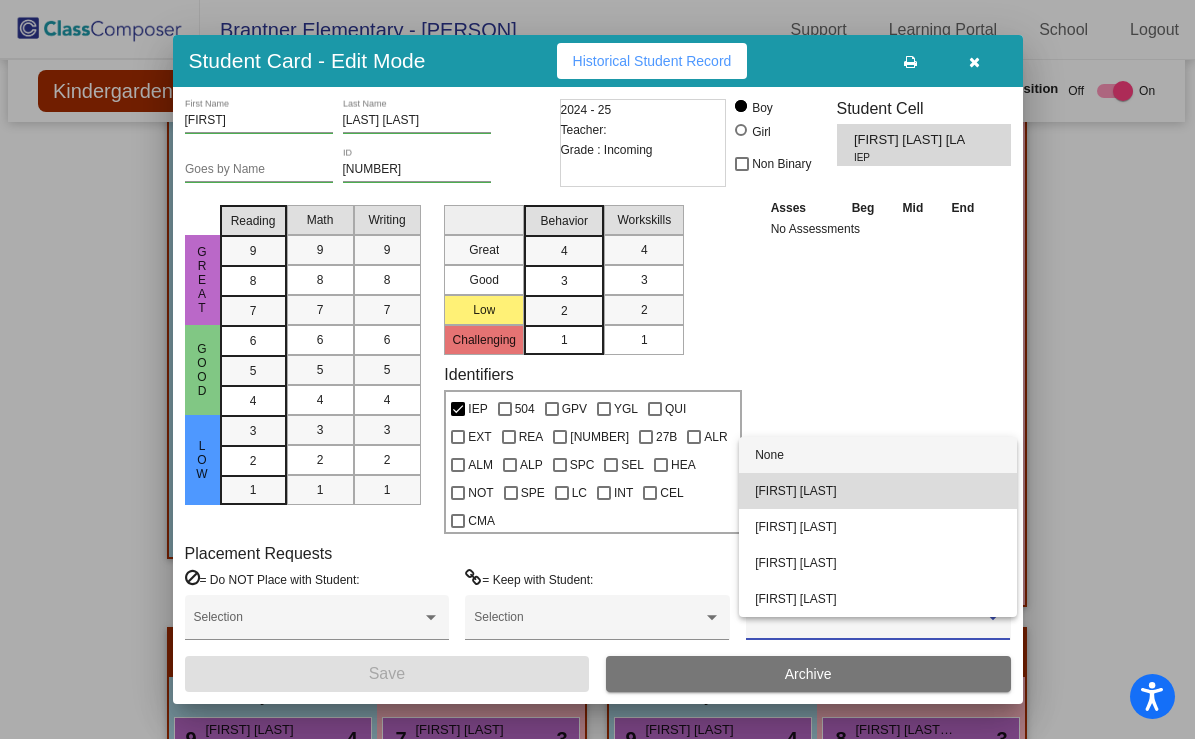 click on "[FIRST] [LAST]" at bounding box center (878, 491) 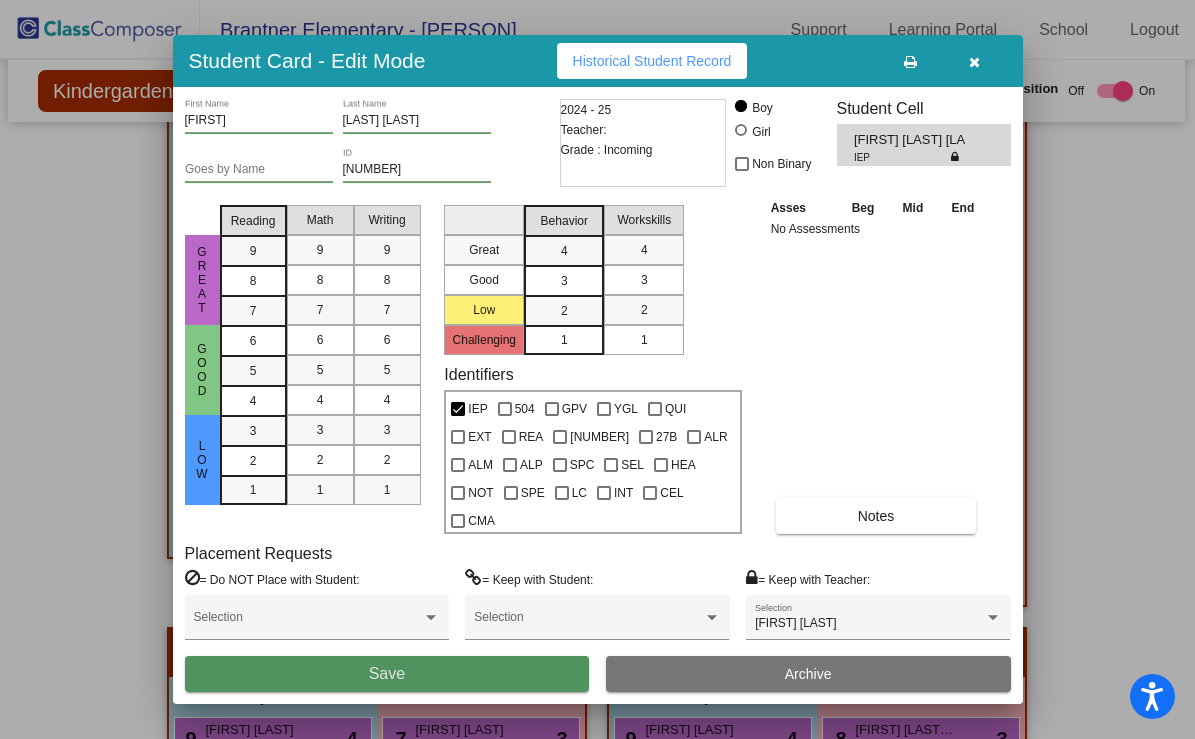click on "Save" at bounding box center [387, 674] 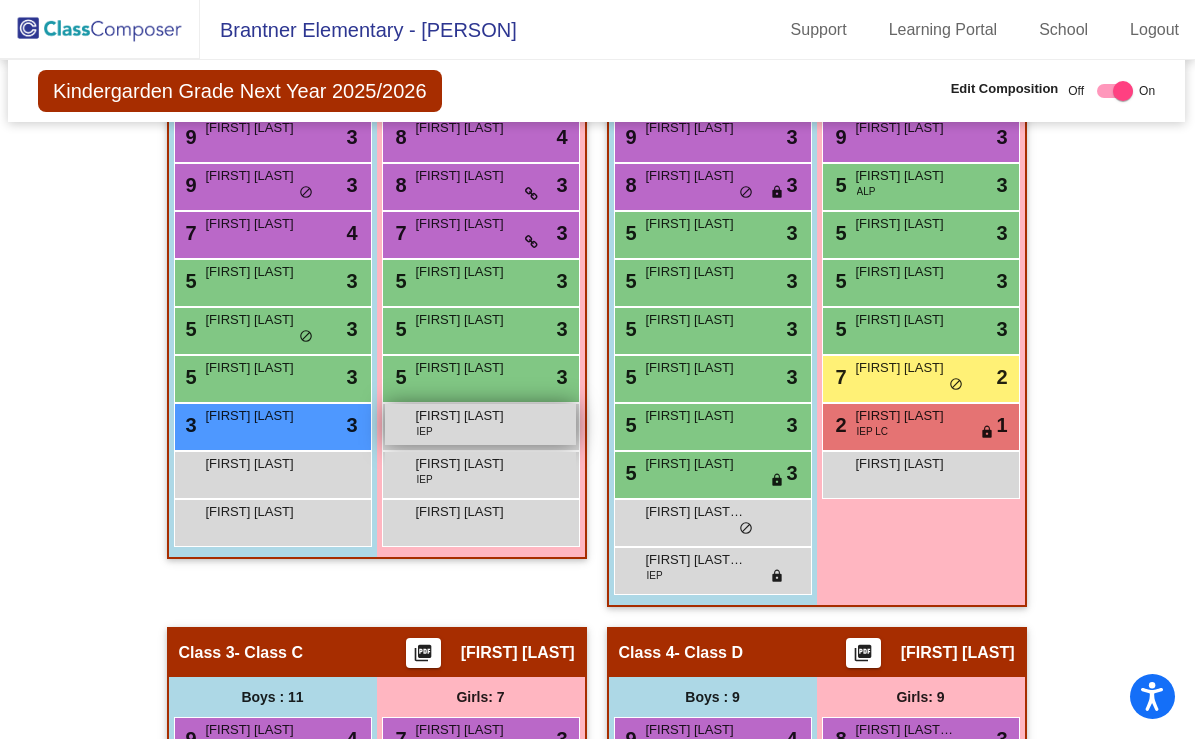 click on "[FIRST] [LAST]" at bounding box center [466, 416] 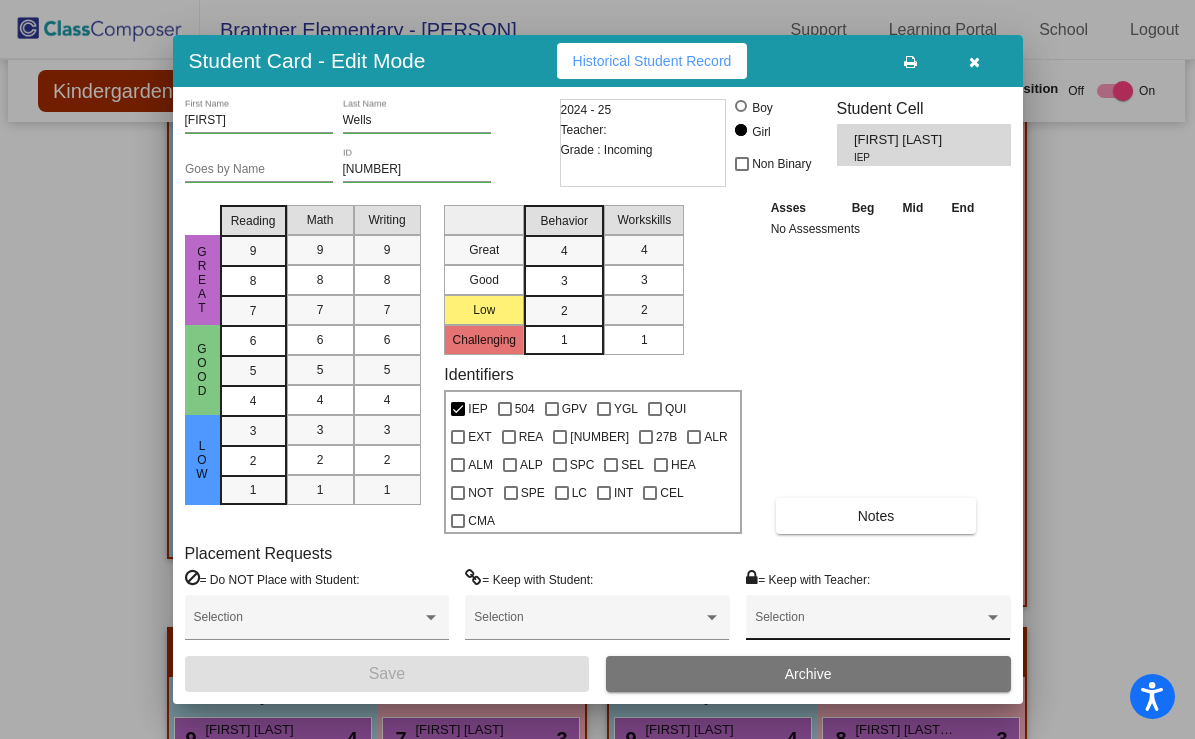 click on "Selection" at bounding box center [878, 622] 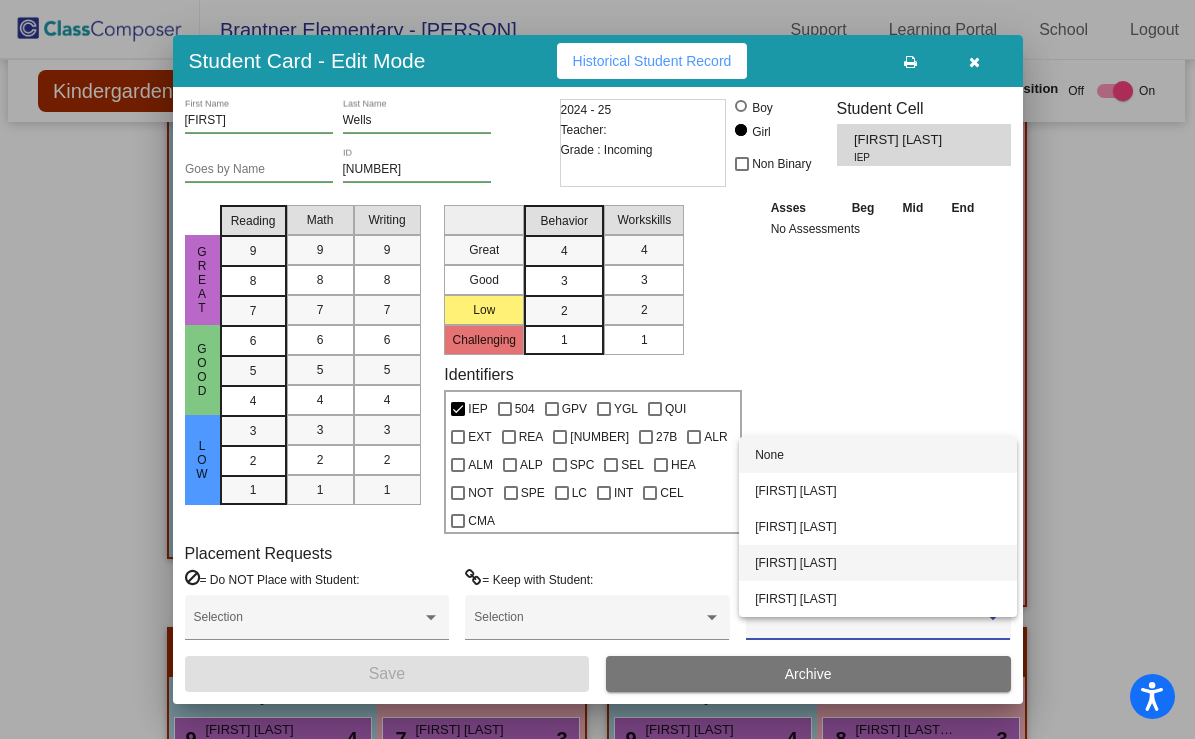 click on "[FIRST] [LAST]" at bounding box center [878, 563] 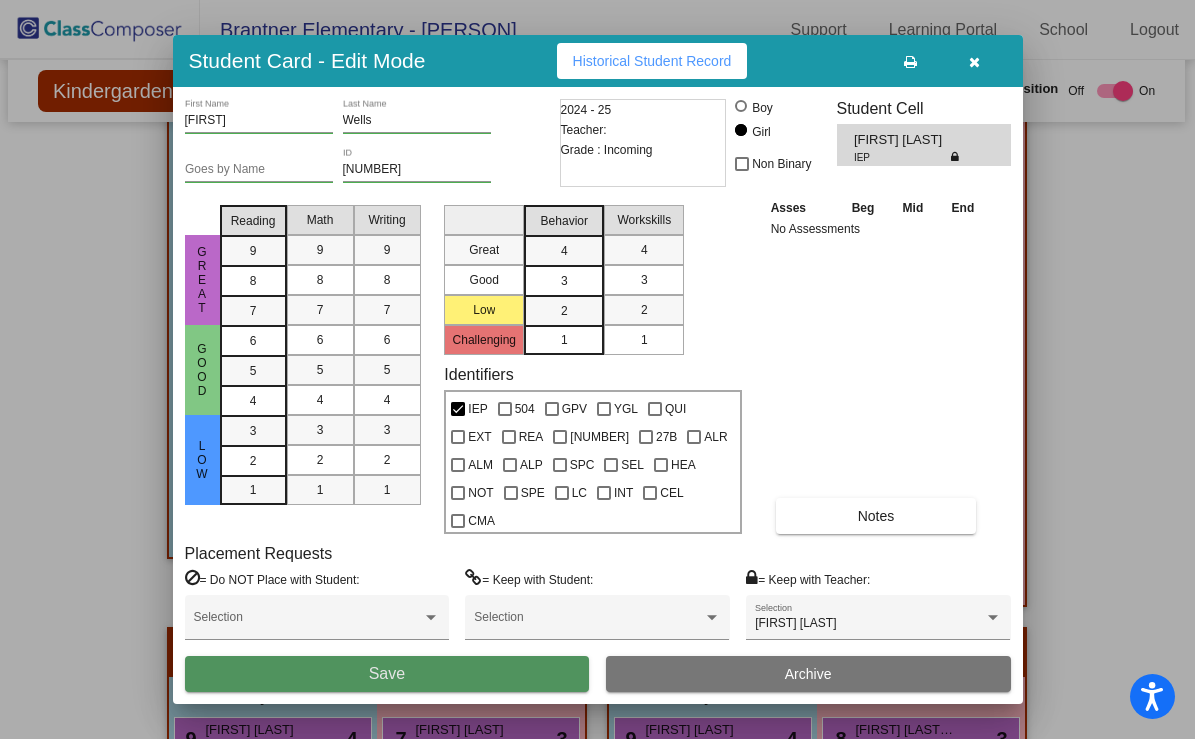 click on "Save" at bounding box center [387, 674] 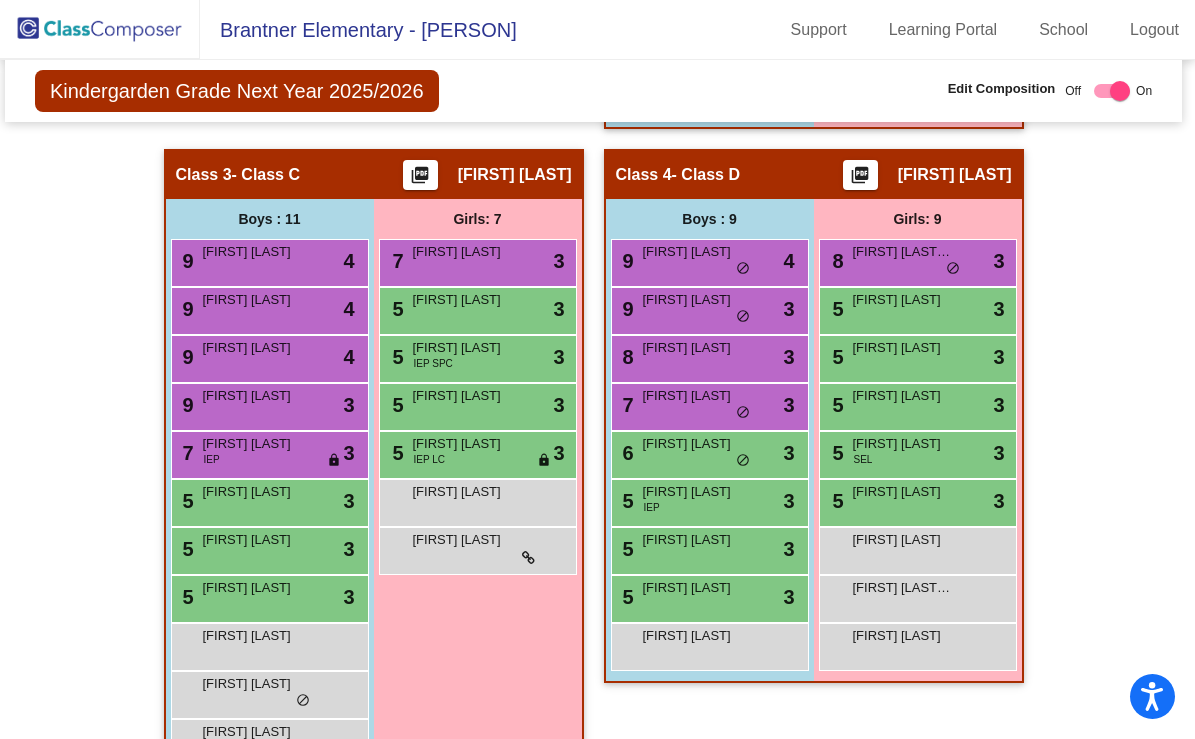 scroll, scrollTop: 1096, scrollLeft: 4, axis: both 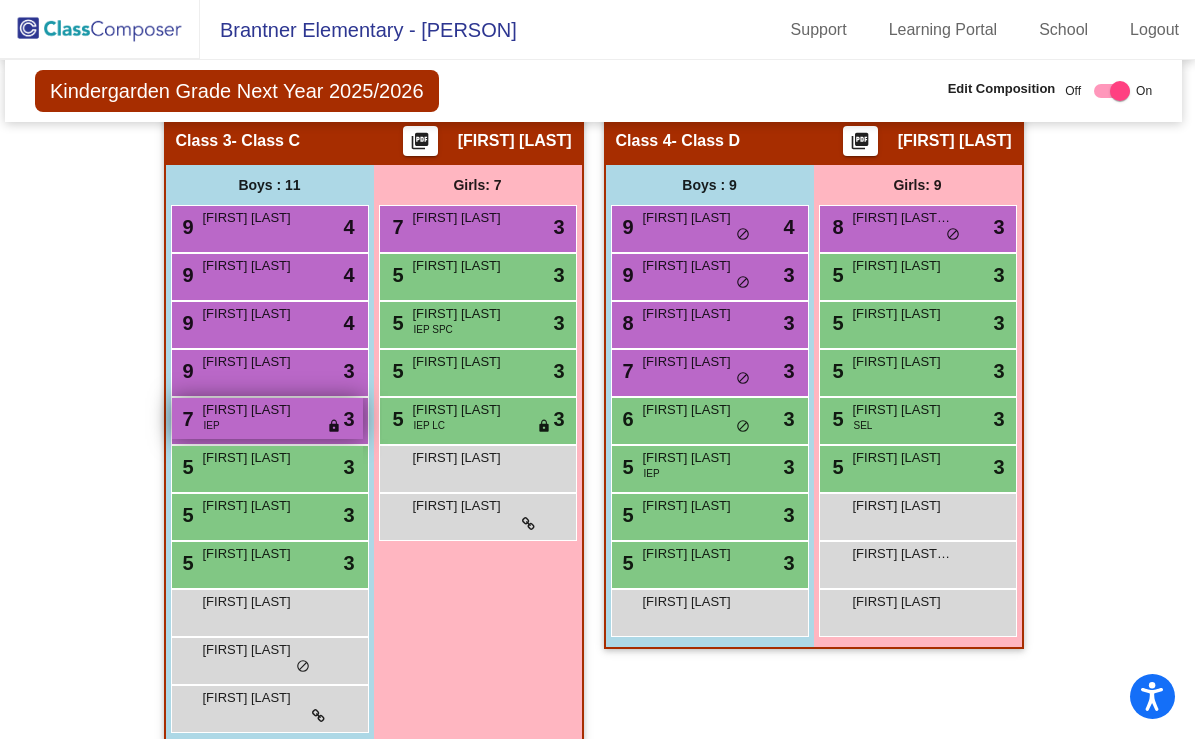 click on "[FIRST] [LAST]" at bounding box center (253, 410) 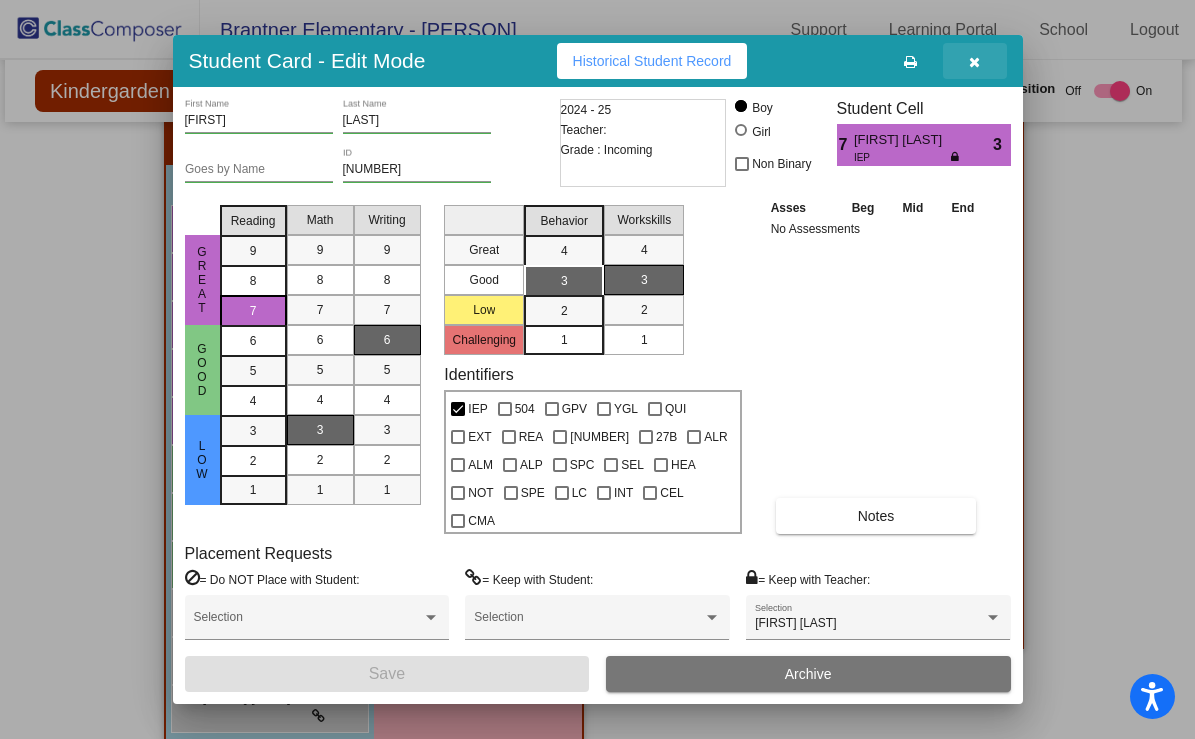 click at bounding box center (974, 62) 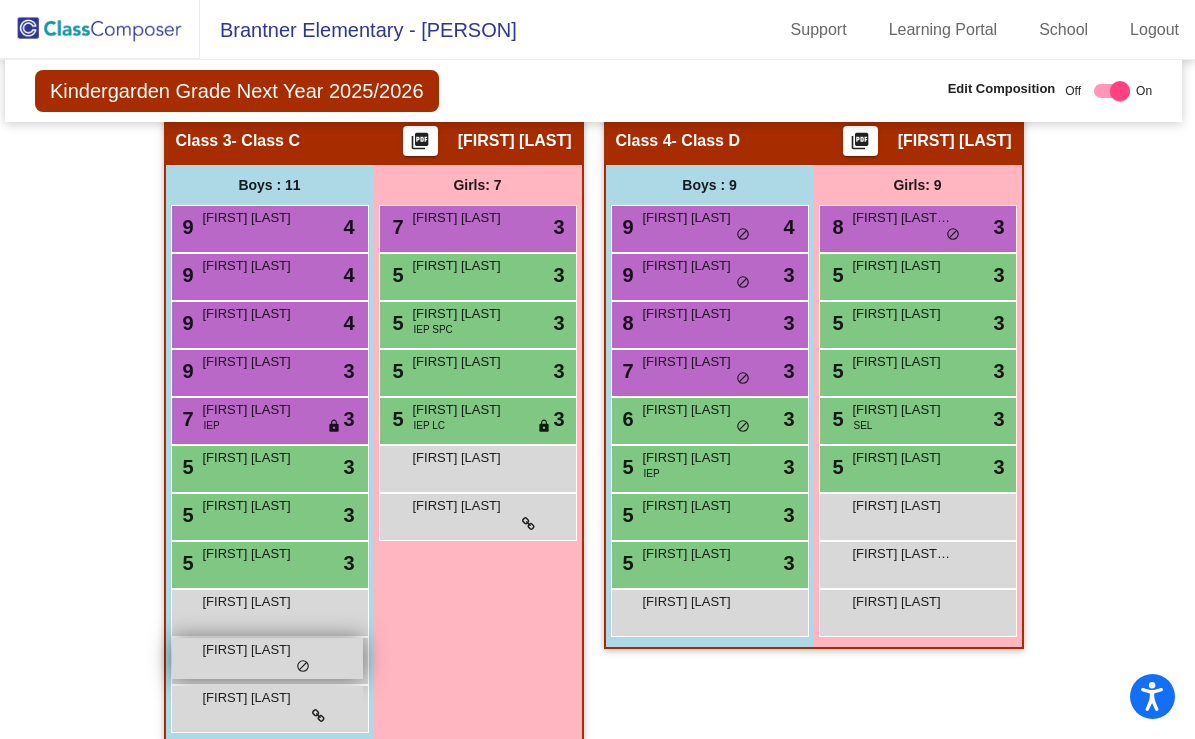 click on "[FIRST] [LAST] lock do_not_disturb_alt" at bounding box center [267, 658] 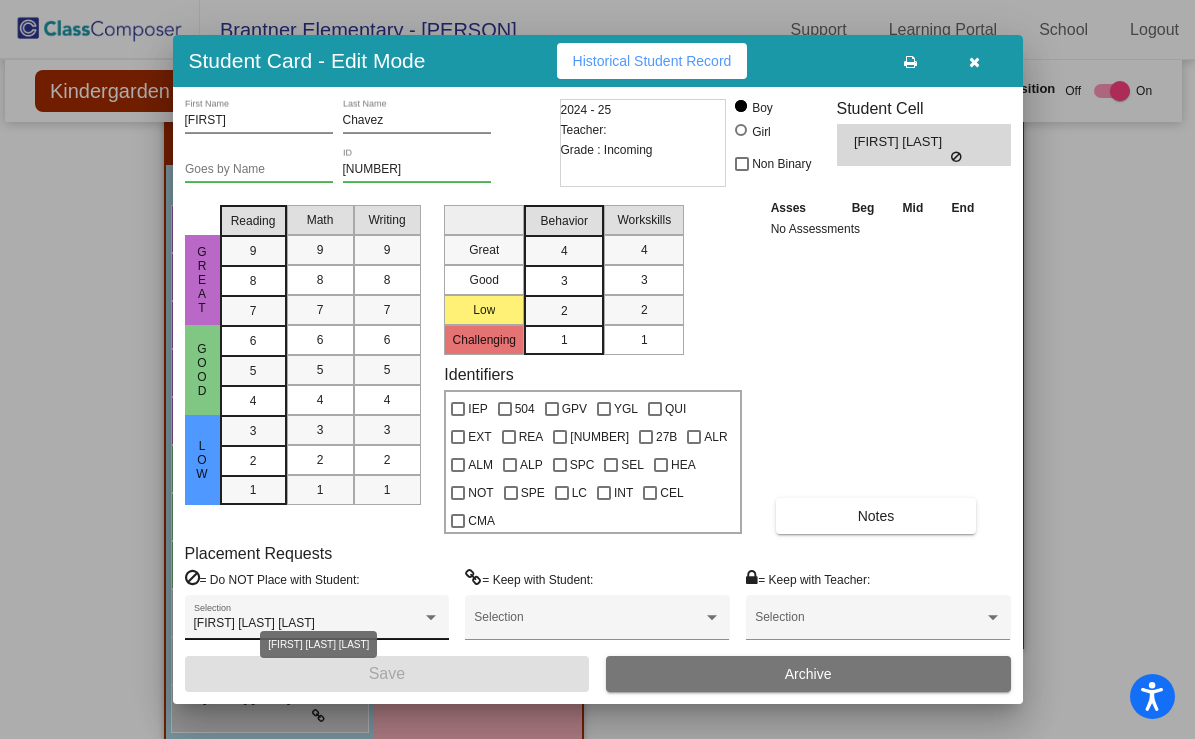 click on "[FIRST] [LAST] [LAST]" at bounding box center (308, 624) 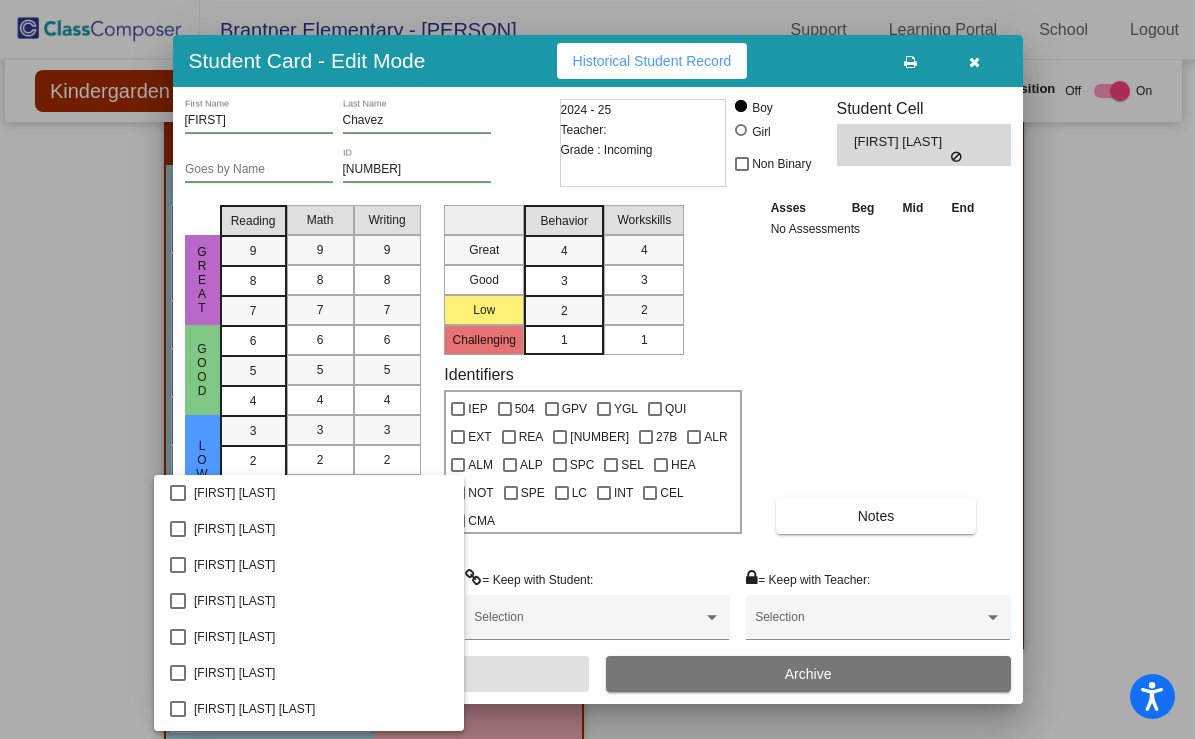 scroll, scrollTop: 603, scrollLeft: 0, axis: vertical 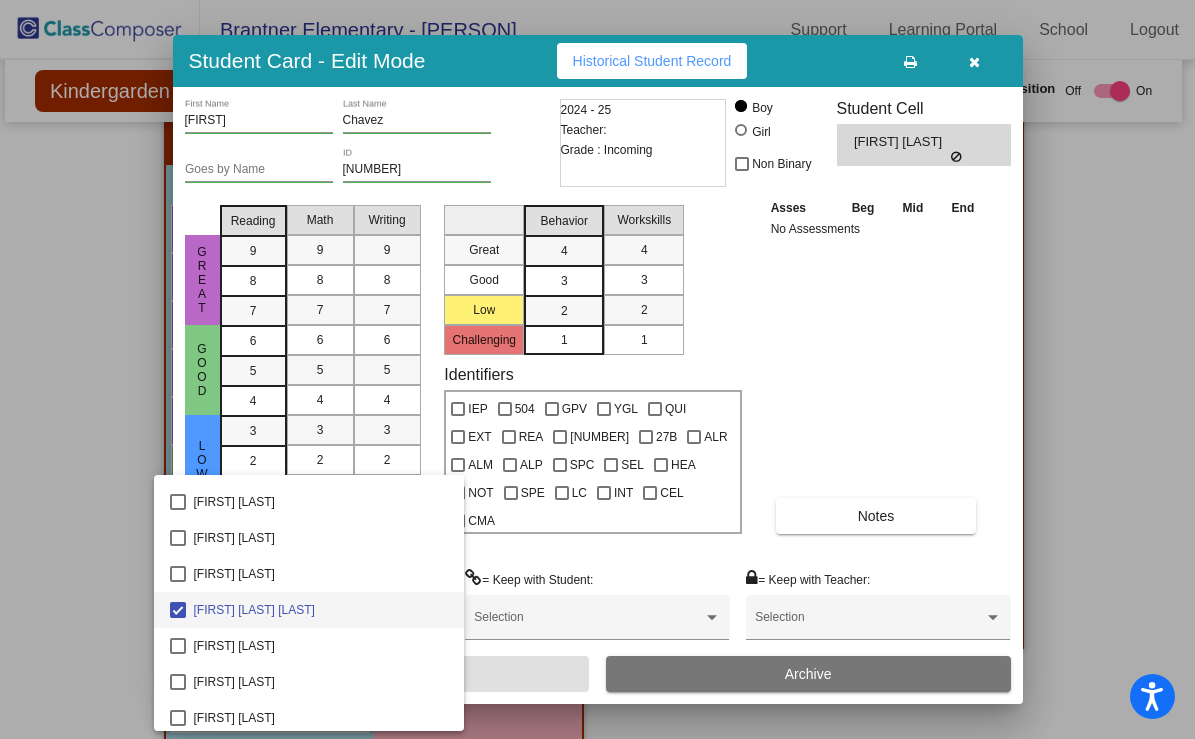 click on "[FIRST] [LAST] [LAST]" at bounding box center (321, 610) 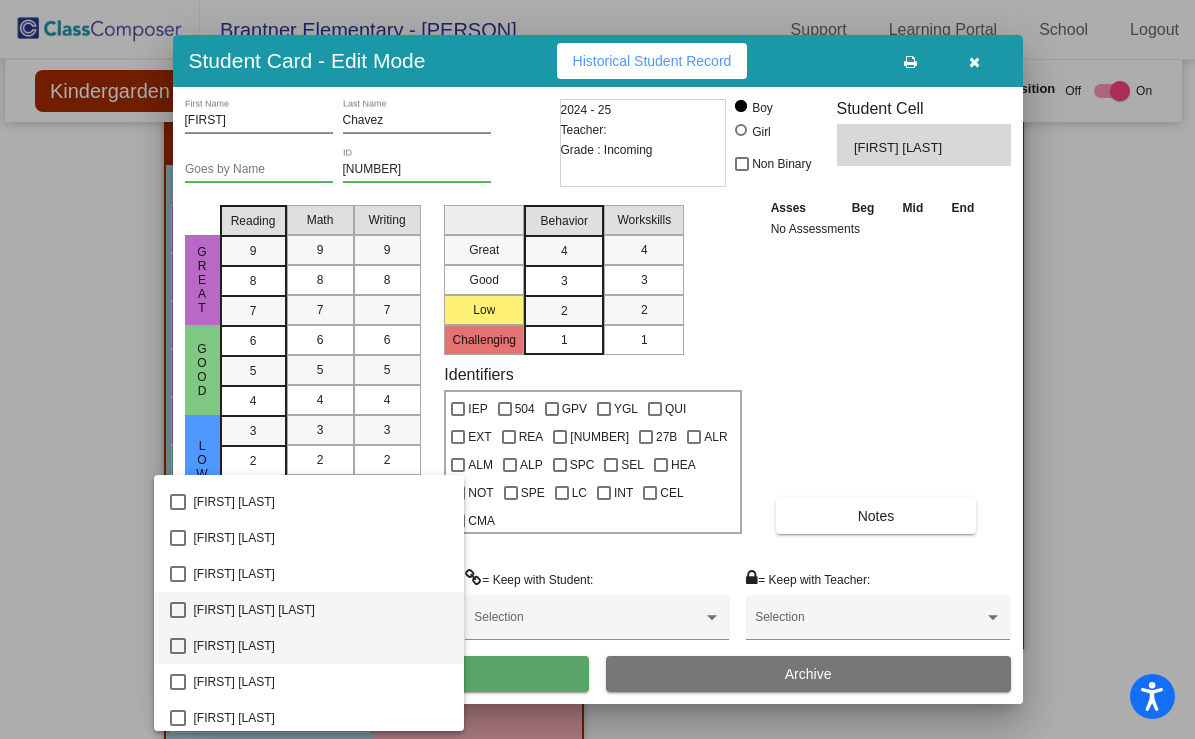 click on "[FIRST] [LAST]" at bounding box center (321, 646) 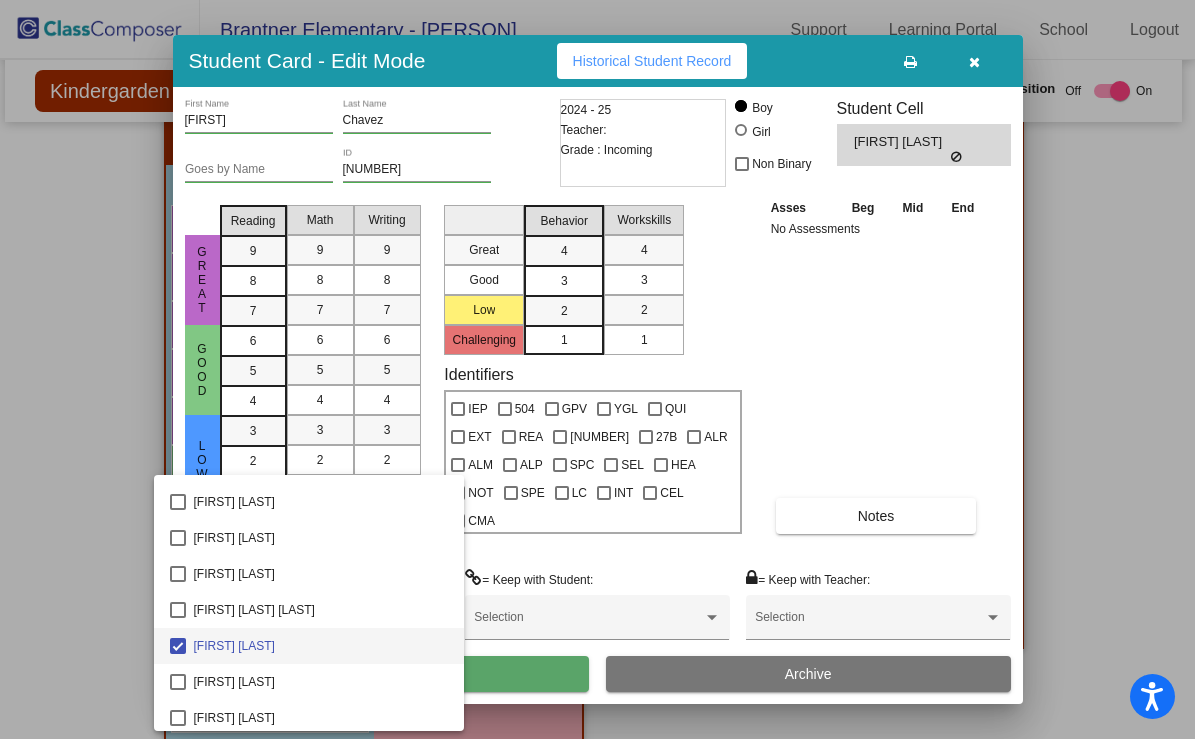 click at bounding box center (597, 369) 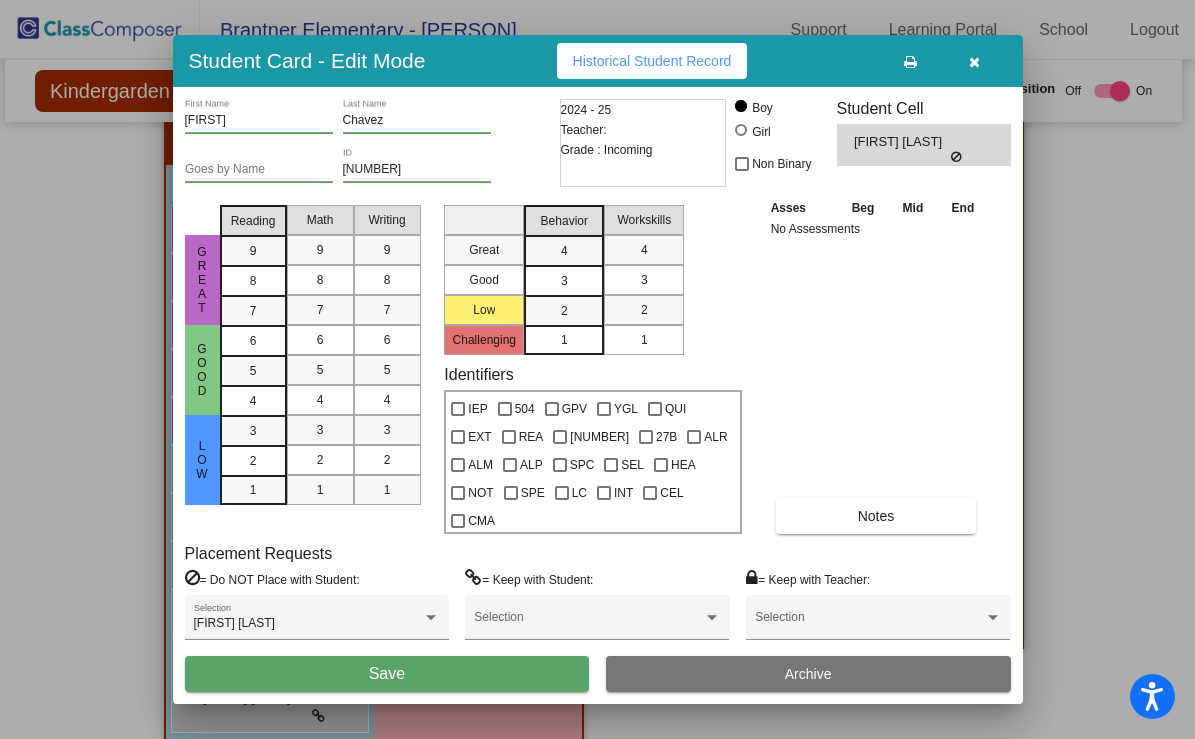 click on "Save" at bounding box center (387, 674) 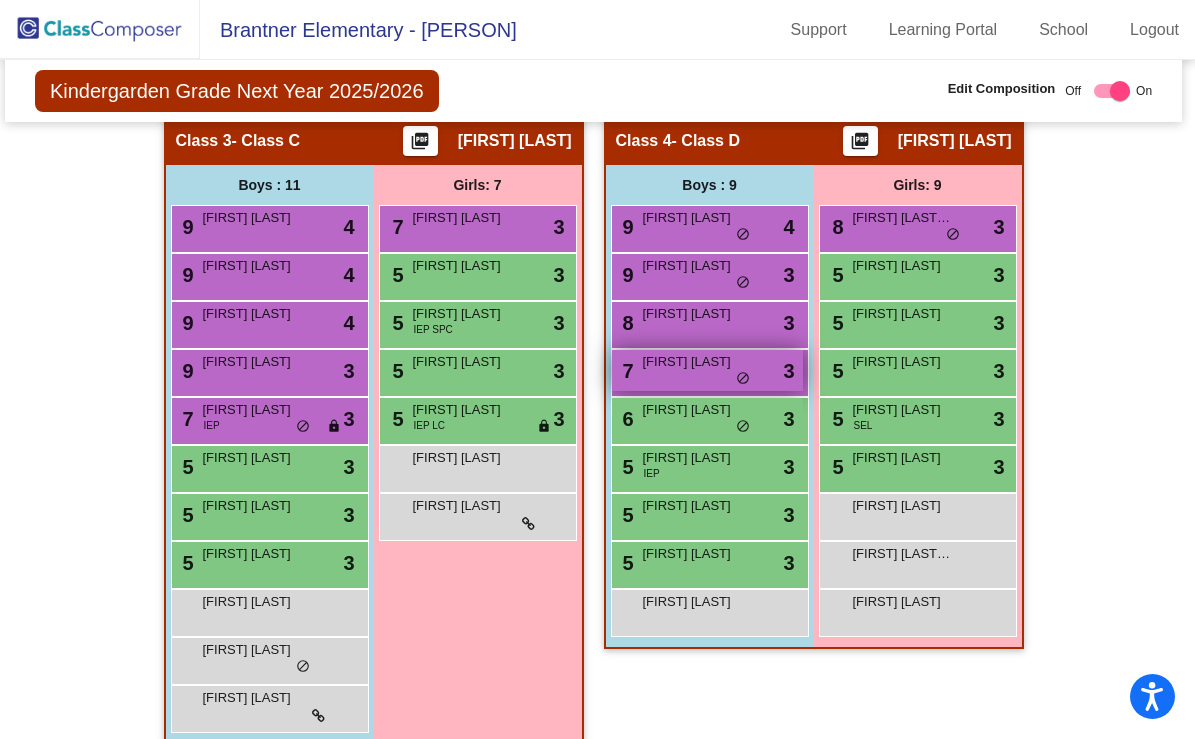 scroll, scrollTop: 1131, scrollLeft: 4, axis: both 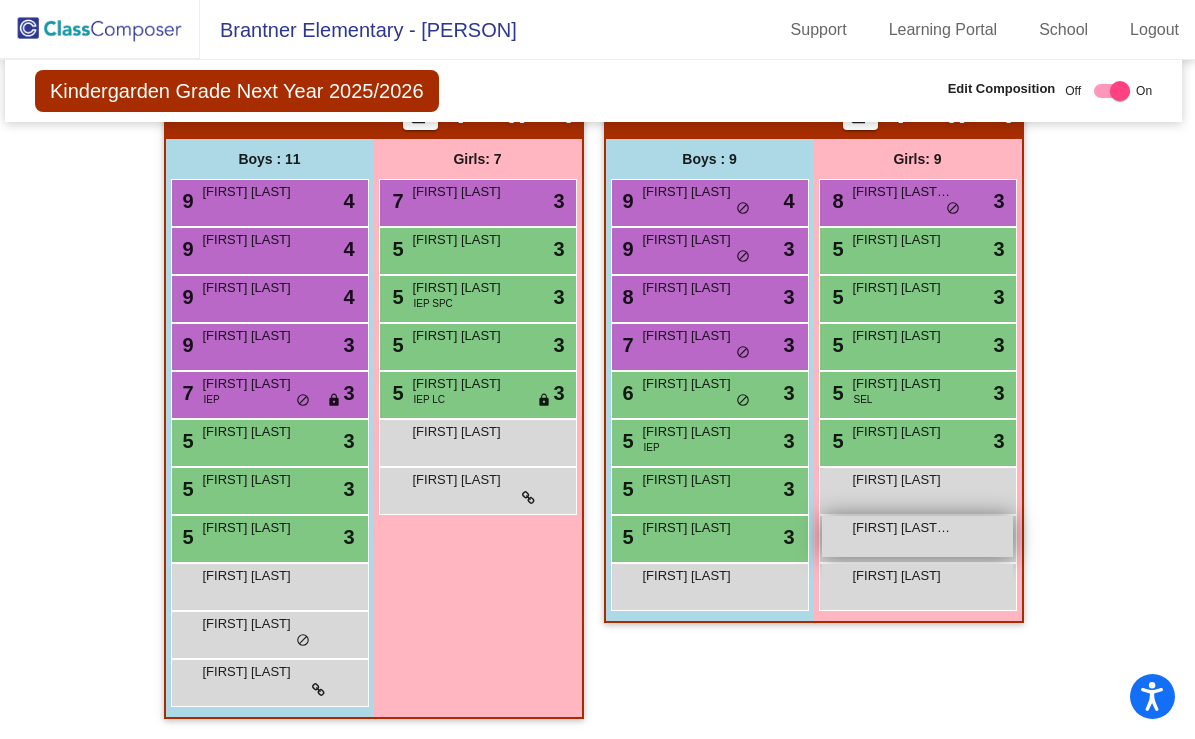click on "[FIRST] [LAST] [LAST] lock do_not_disturb_alt" at bounding box center (917, 536) 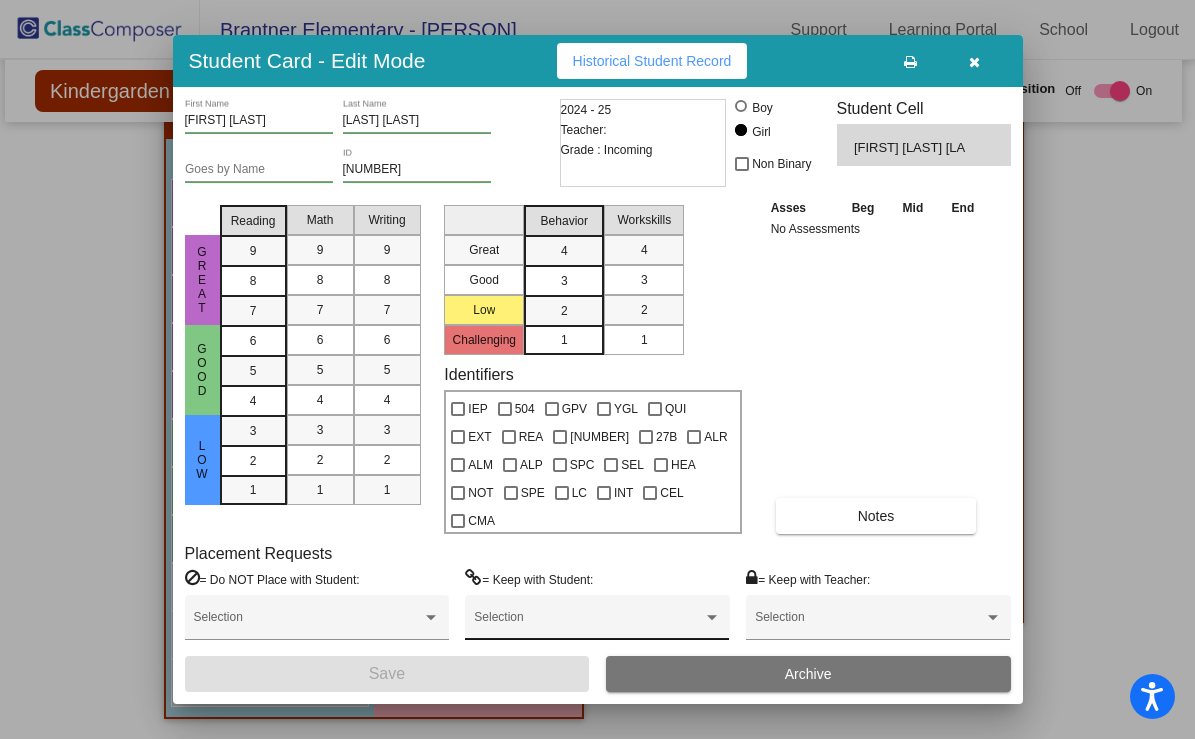 click on "Selection" at bounding box center [597, 622] 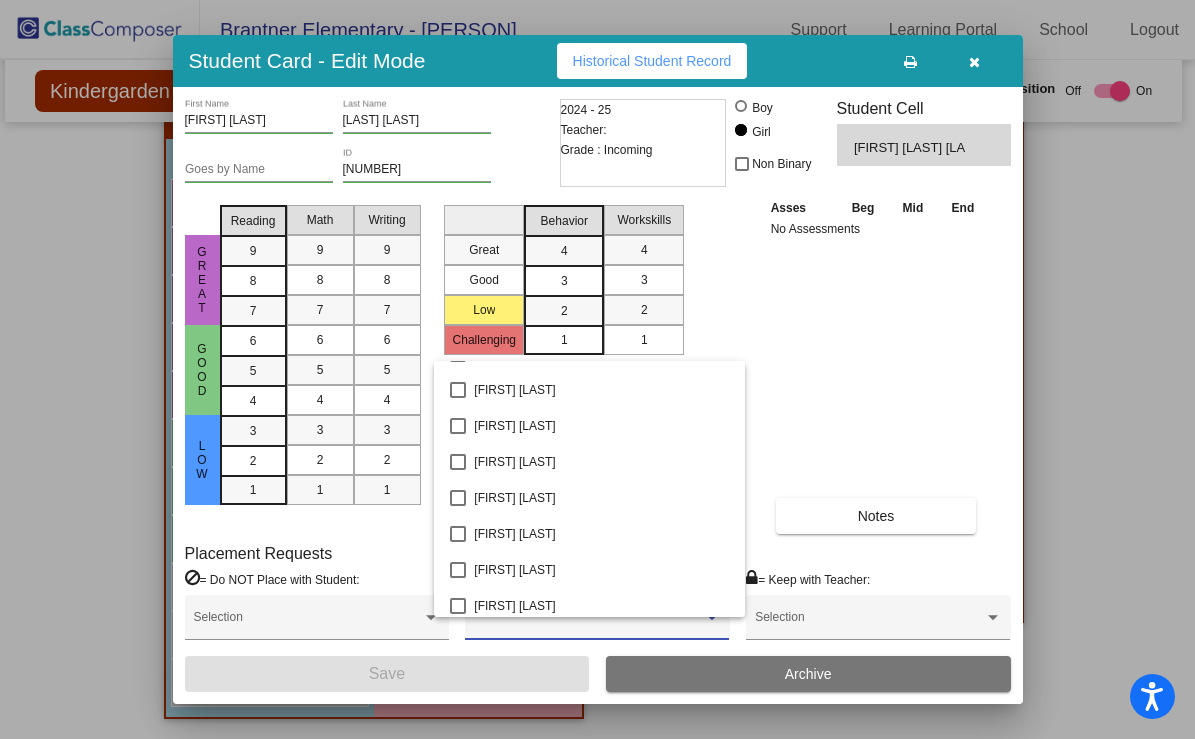 scroll, scrollTop: 1542, scrollLeft: 0, axis: vertical 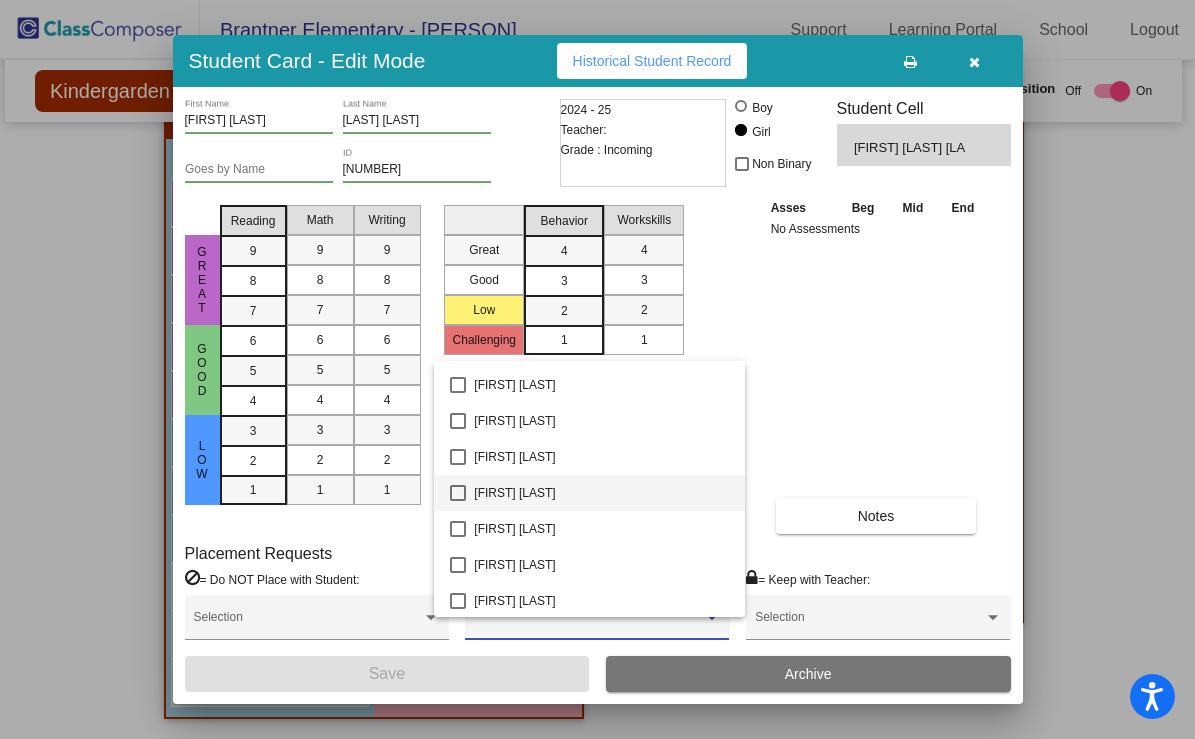 click on "[FIRST] [LAST]" at bounding box center [601, 493] 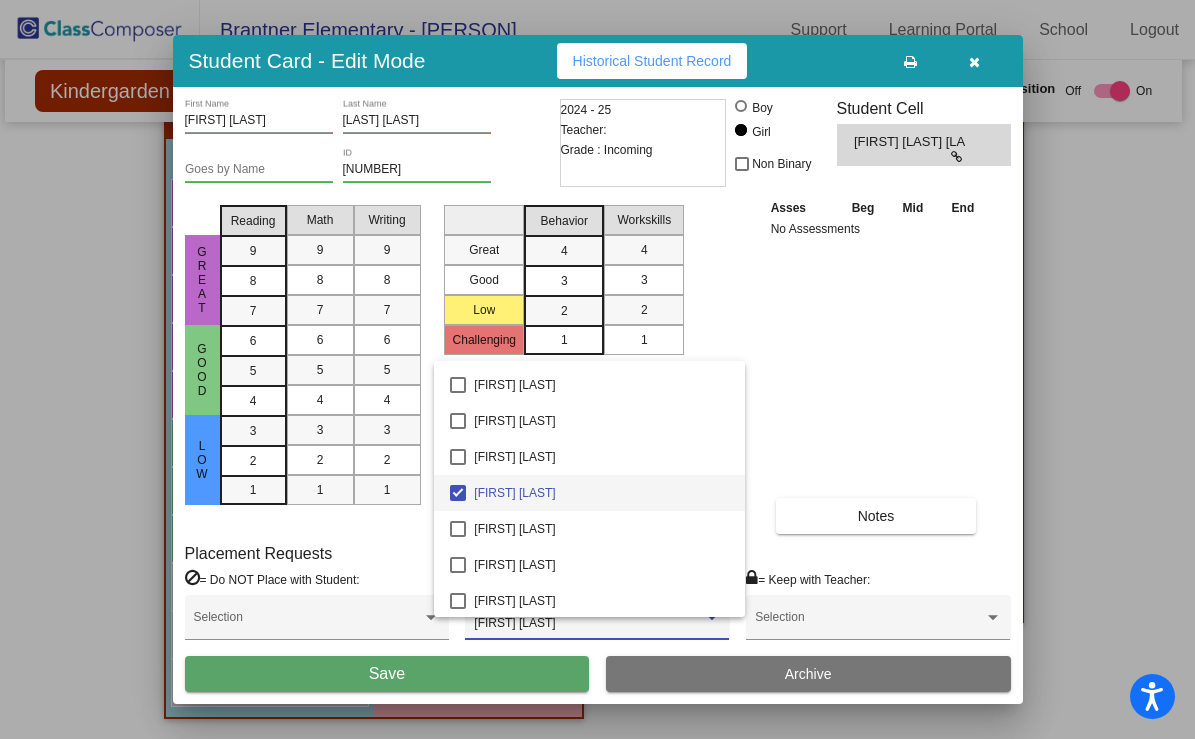 click at bounding box center (597, 369) 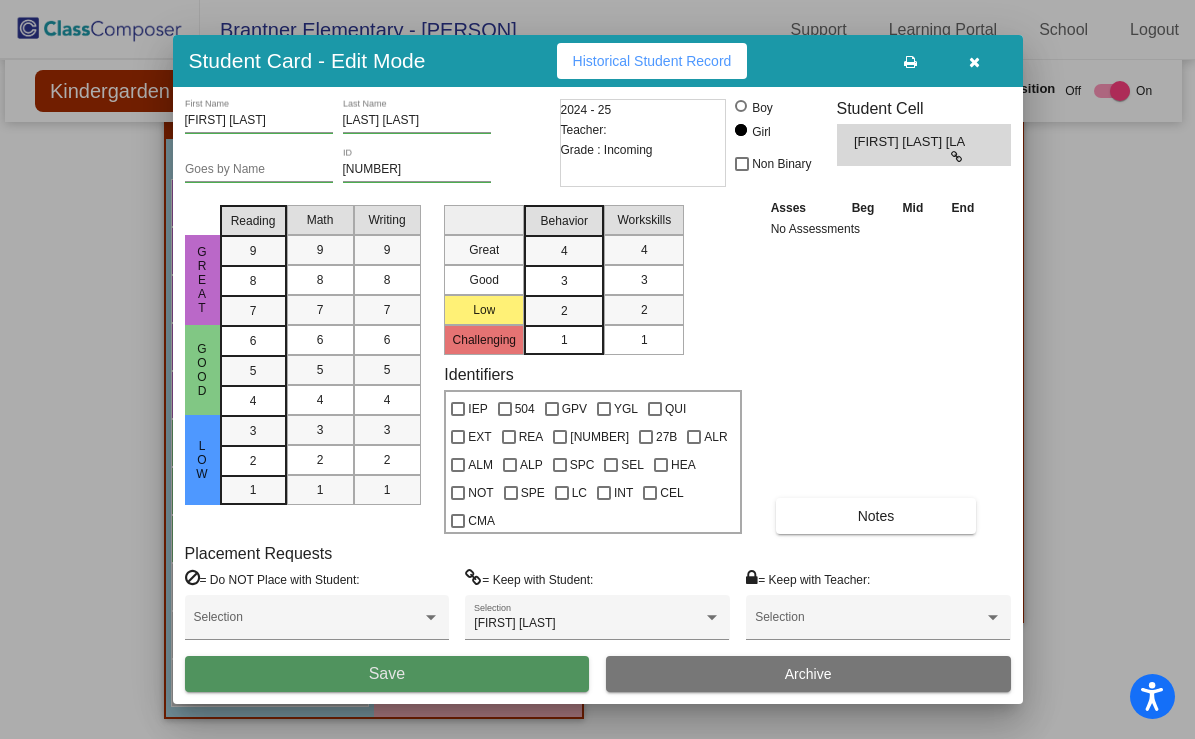 click on "Save" at bounding box center [387, 674] 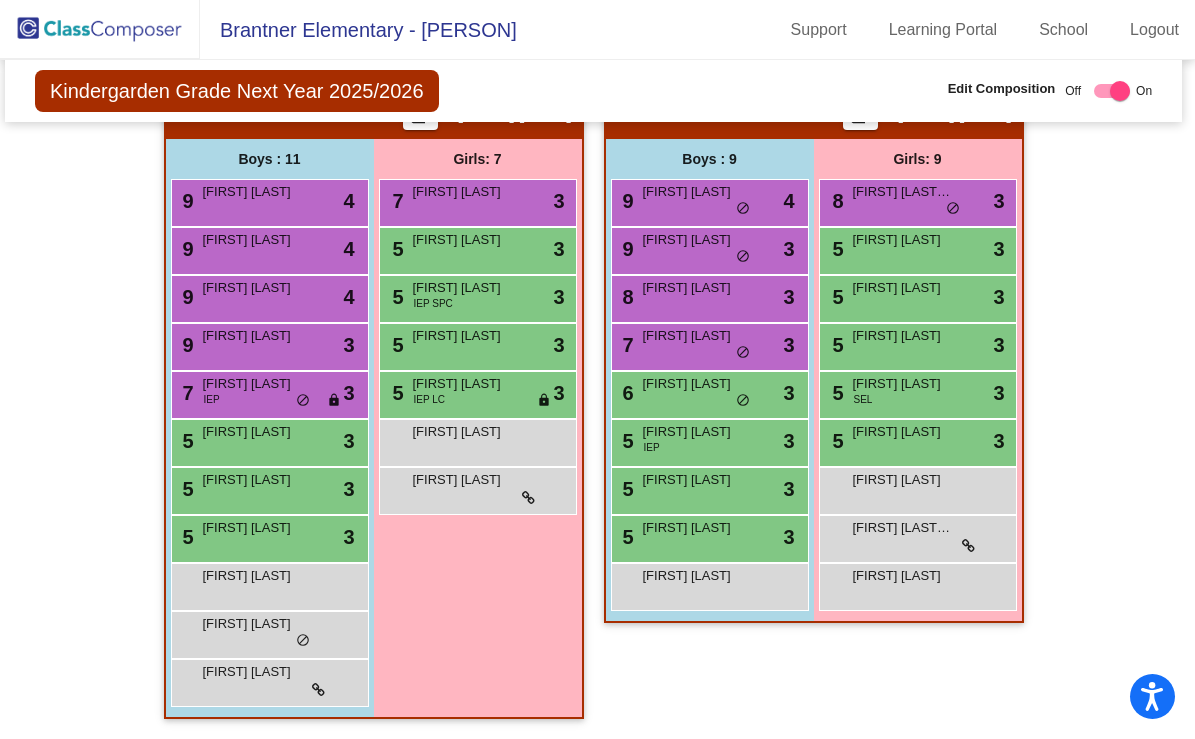 scroll, scrollTop: 854, scrollLeft: 4, axis: both 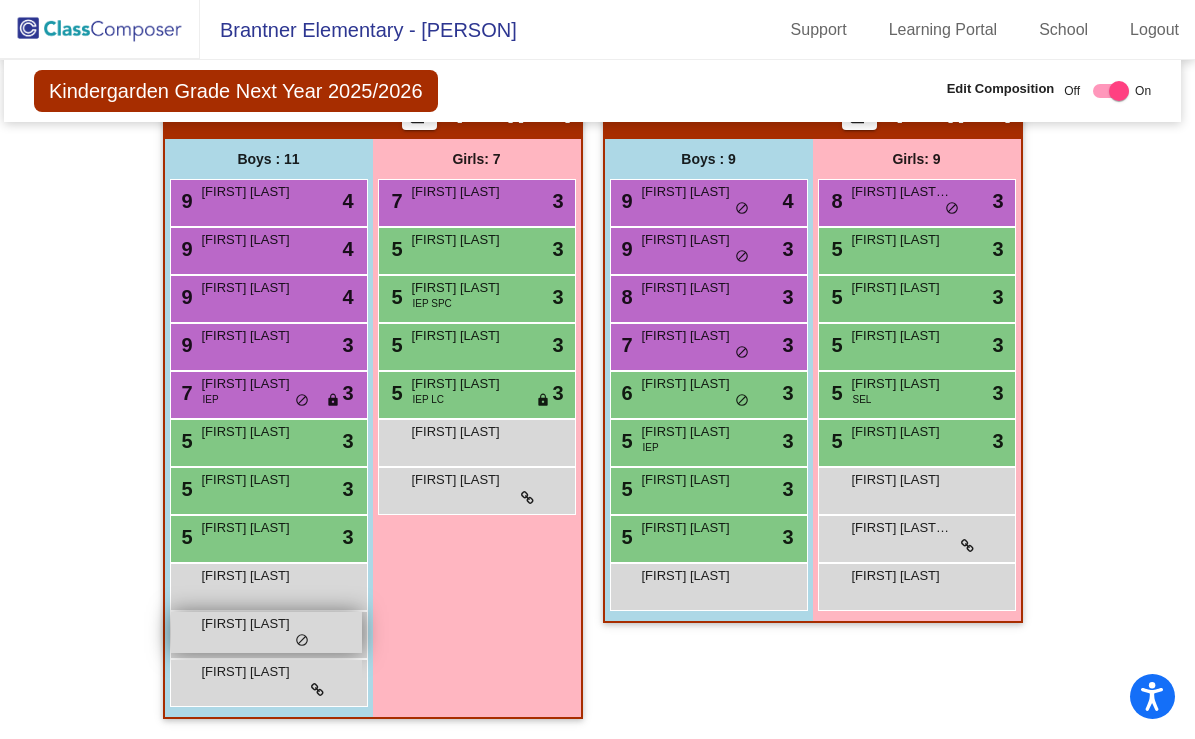 click on "[FIRST] [LAST] lock do_not_disturb_alt" at bounding box center [266, 632] 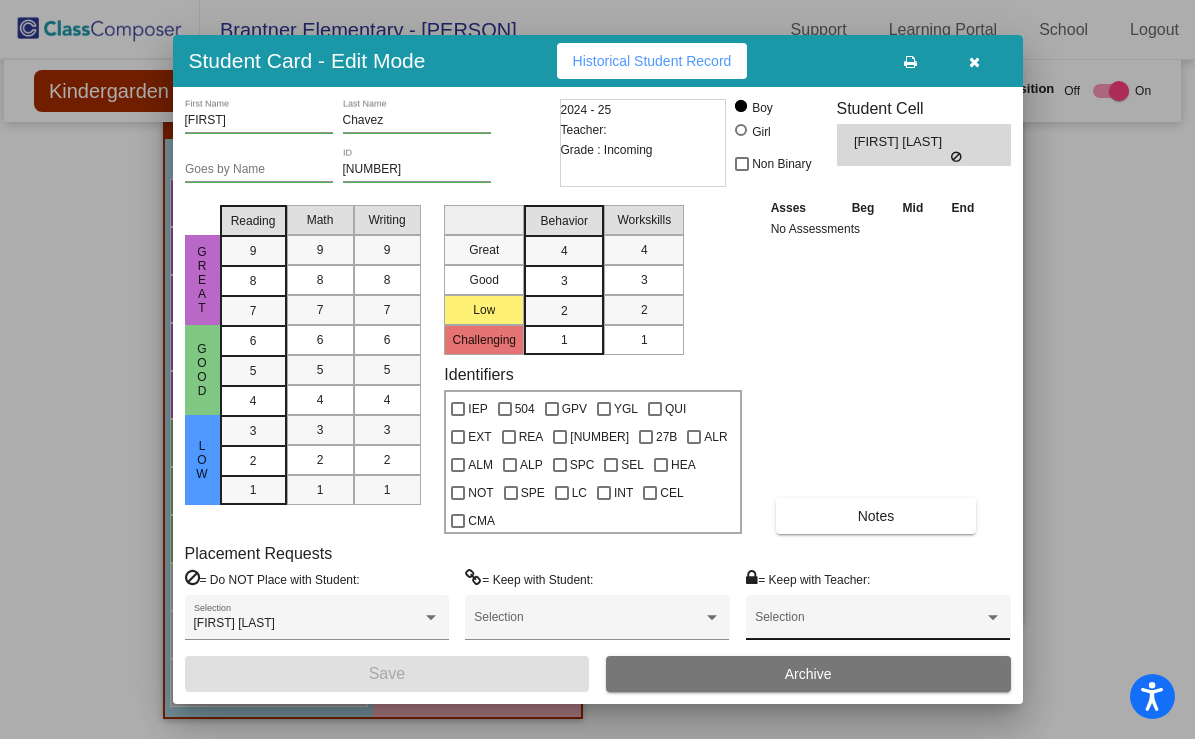 click at bounding box center [869, 624] 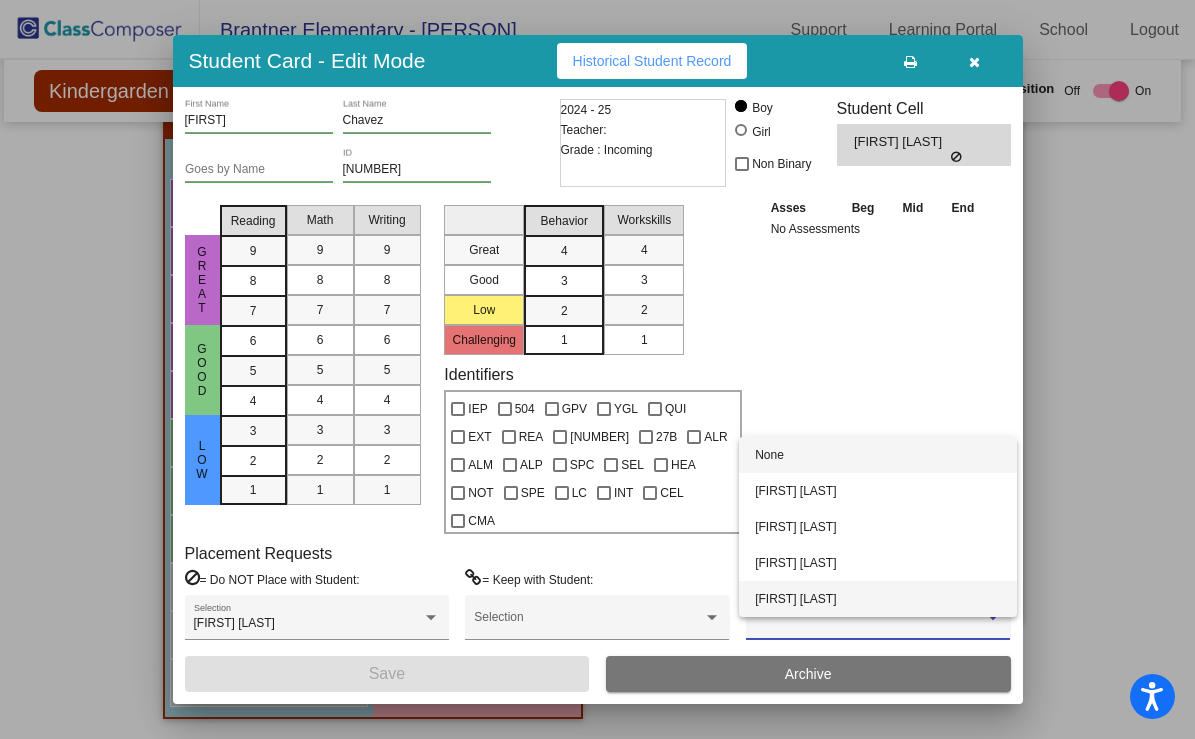click on "[FIRST] [LAST]" at bounding box center (878, 599) 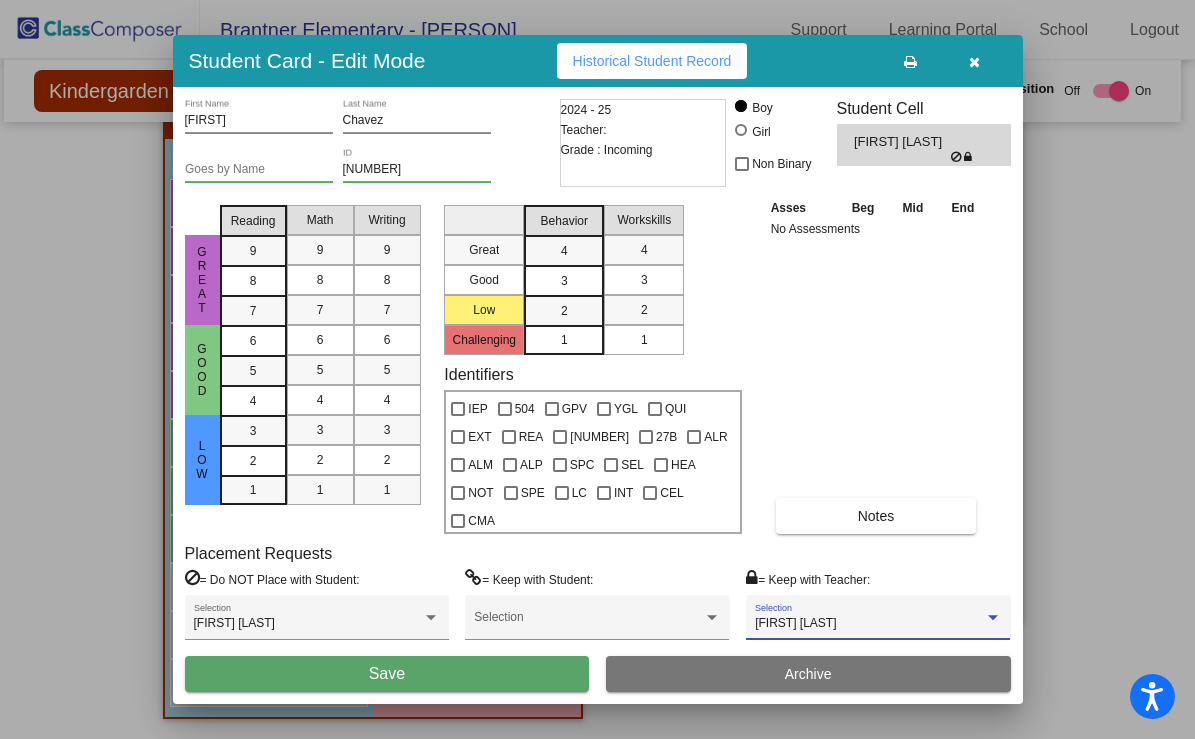 click on "Save" at bounding box center (387, 674) 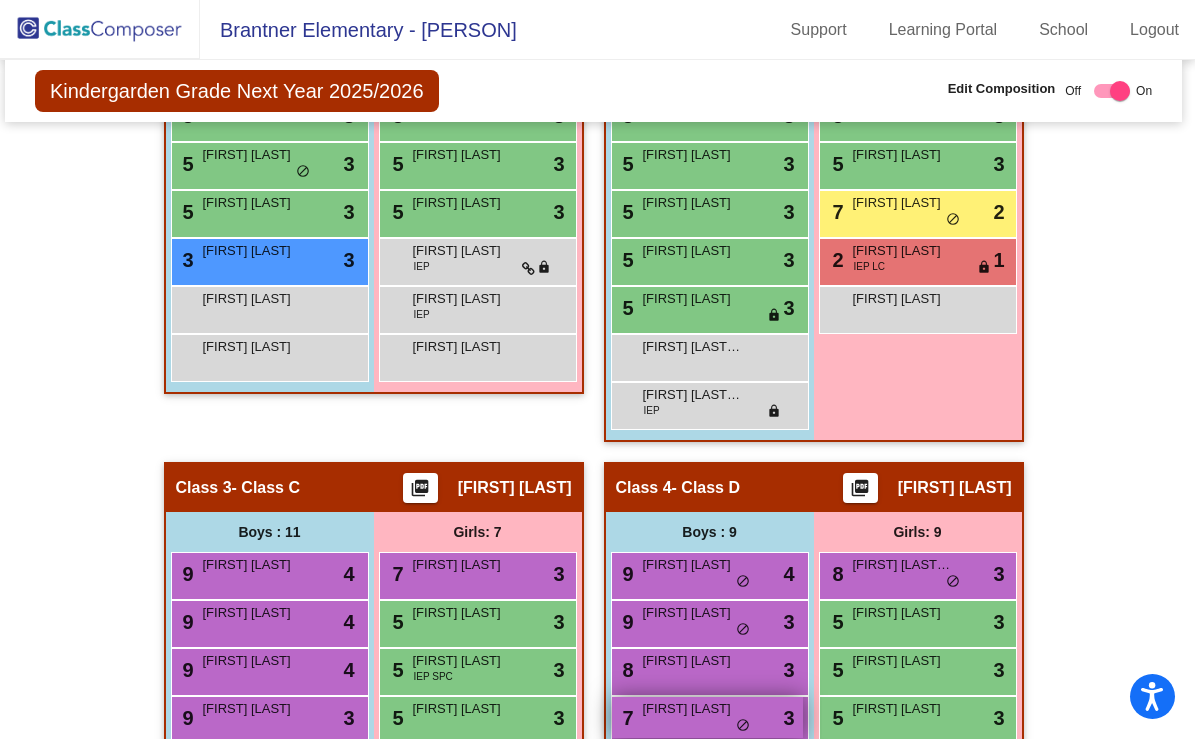 scroll, scrollTop: 748, scrollLeft: 3, axis: both 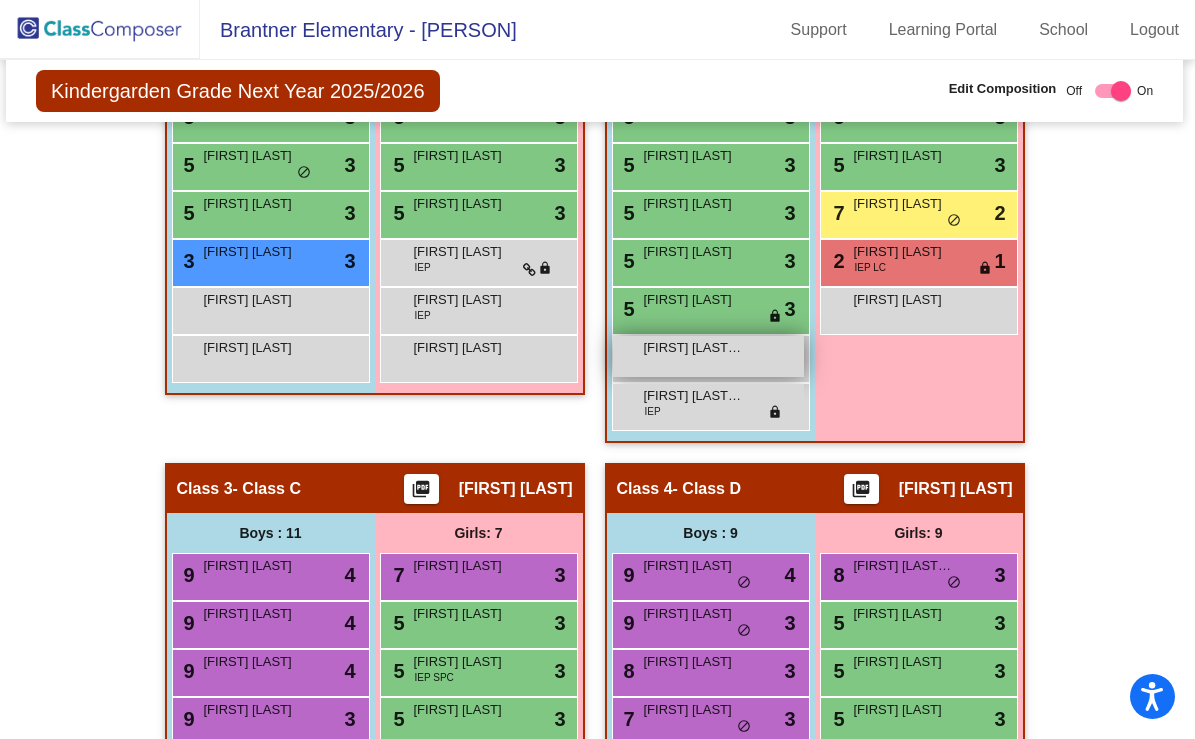 click on "[FIRST] [LAST] lock do_not_disturb_alt" at bounding box center [708, 356] 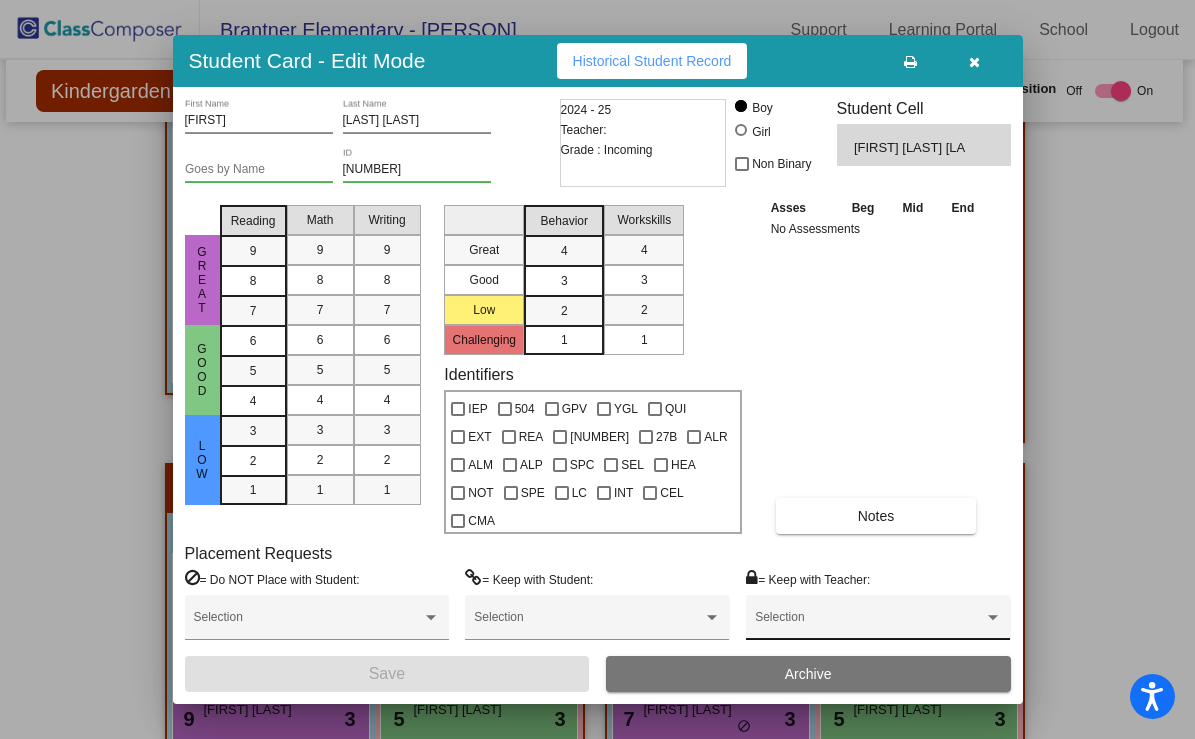 click at bounding box center [869, 624] 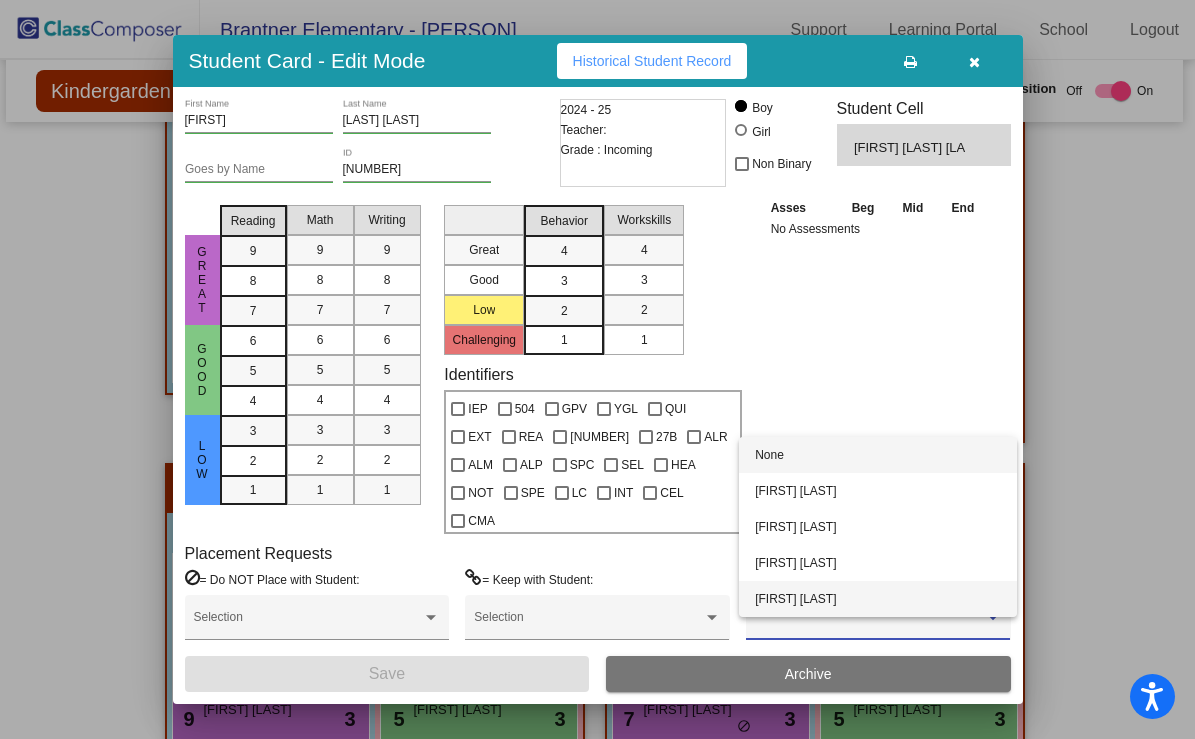 click on "[FIRST] [LAST]" at bounding box center (878, 599) 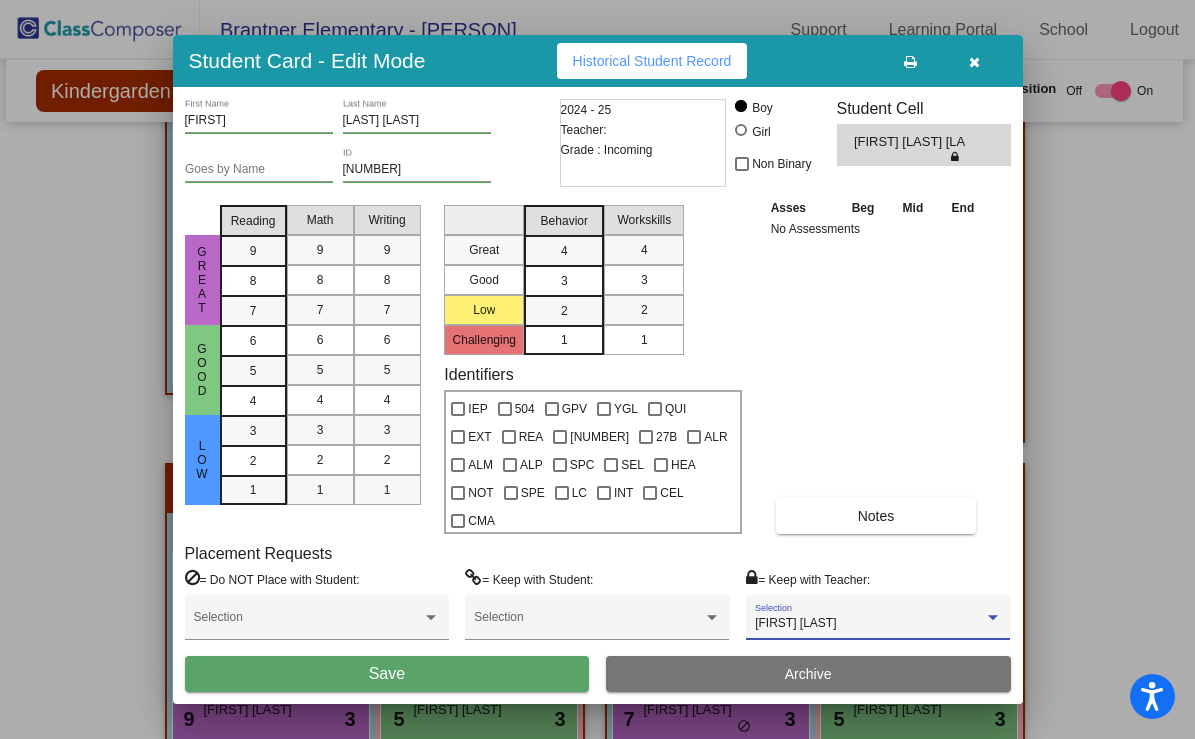 click on "Save" at bounding box center (387, 674) 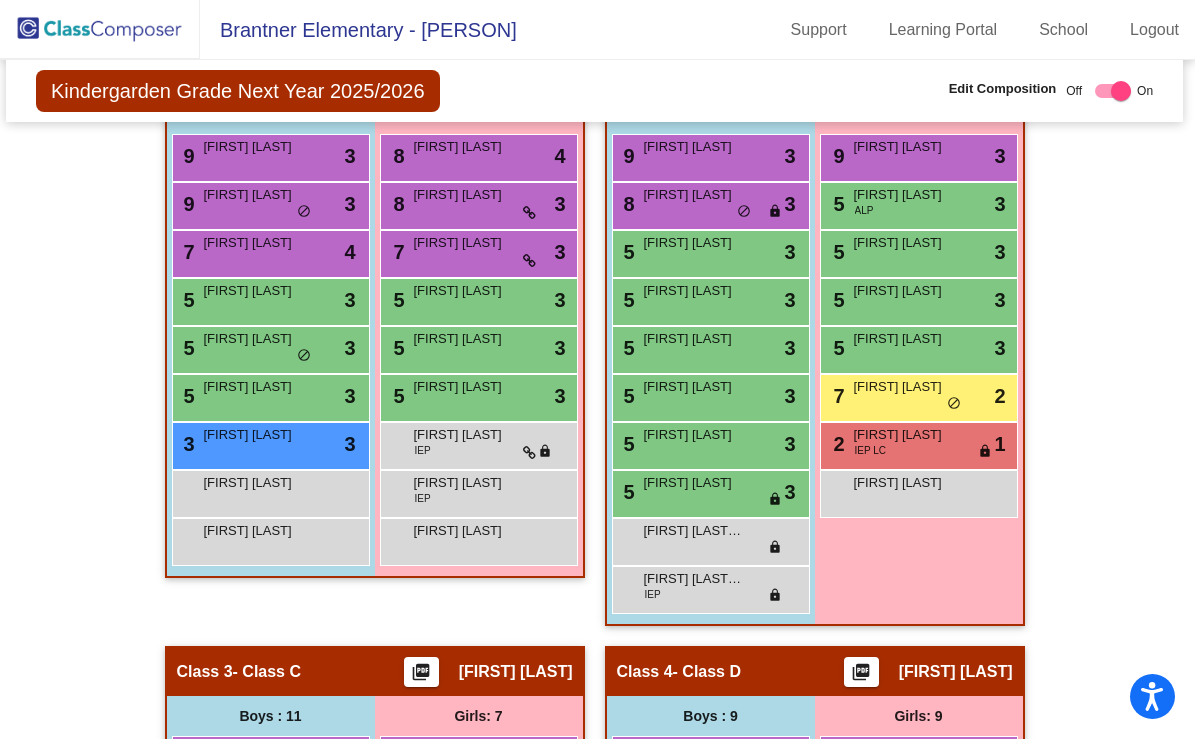 scroll, scrollTop: 563, scrollLeft: 3, axis: both 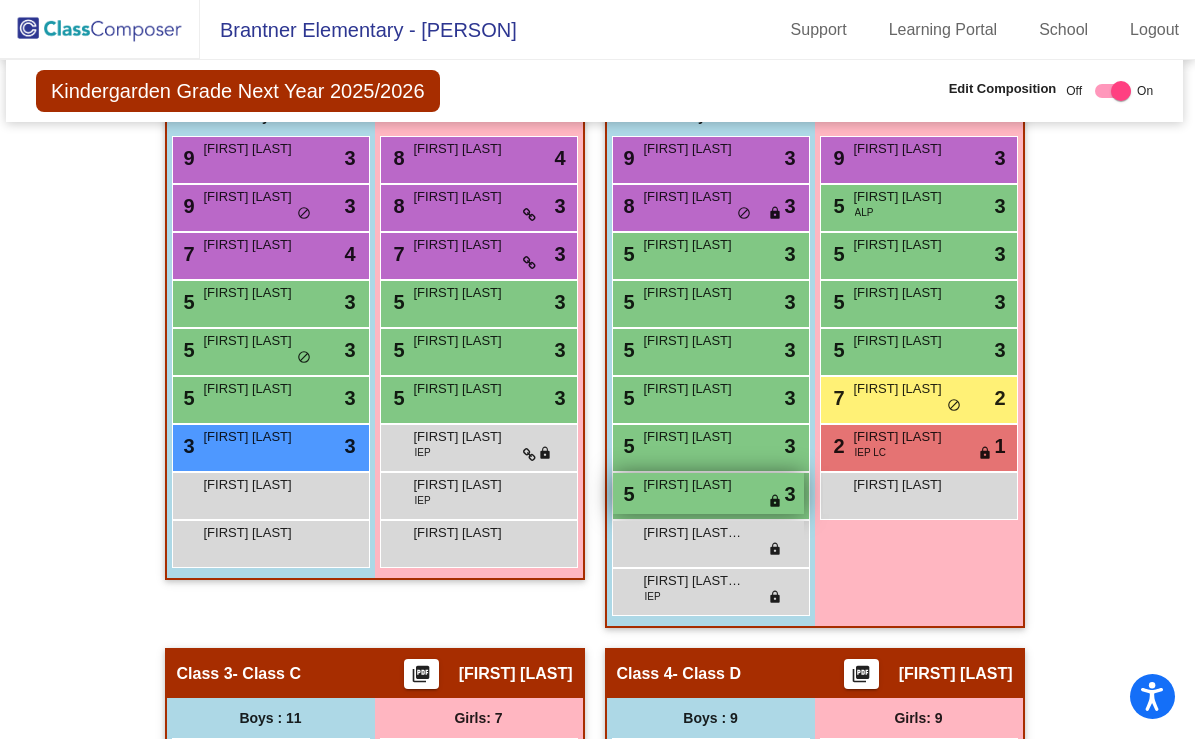 click on "[FIRST] [LAST]" at bounding box center [694, 485] 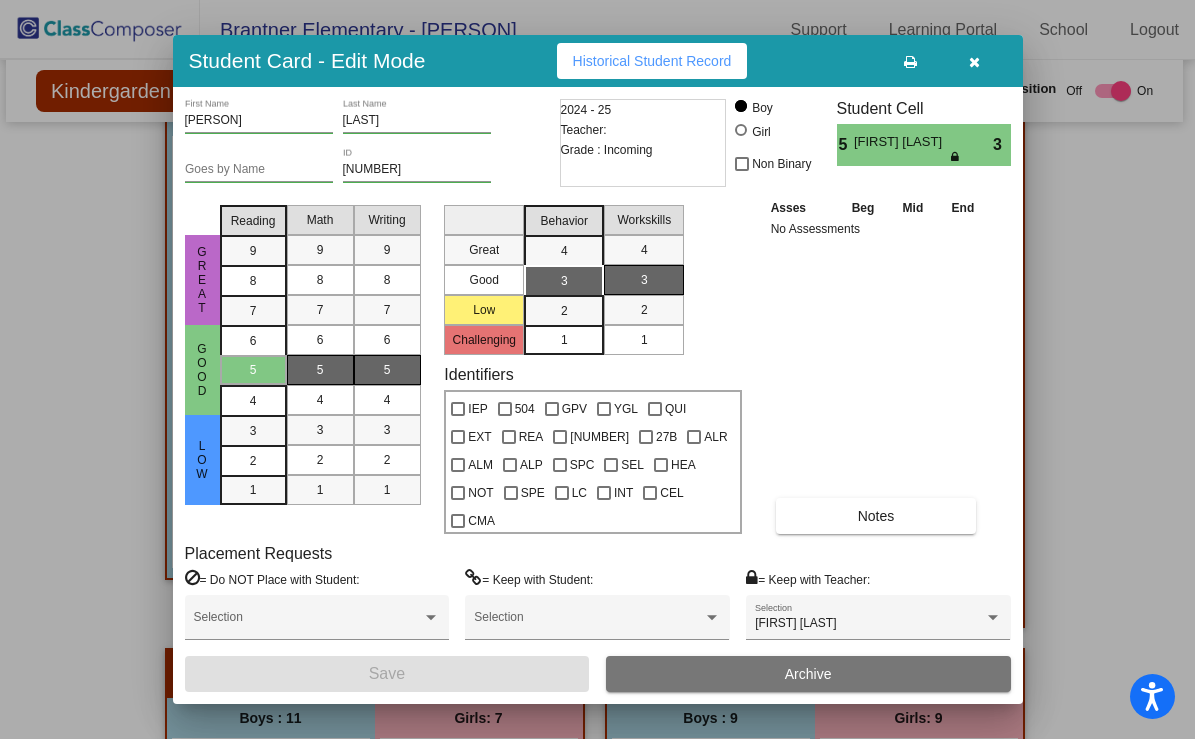 click at bounding box center [975, 61] 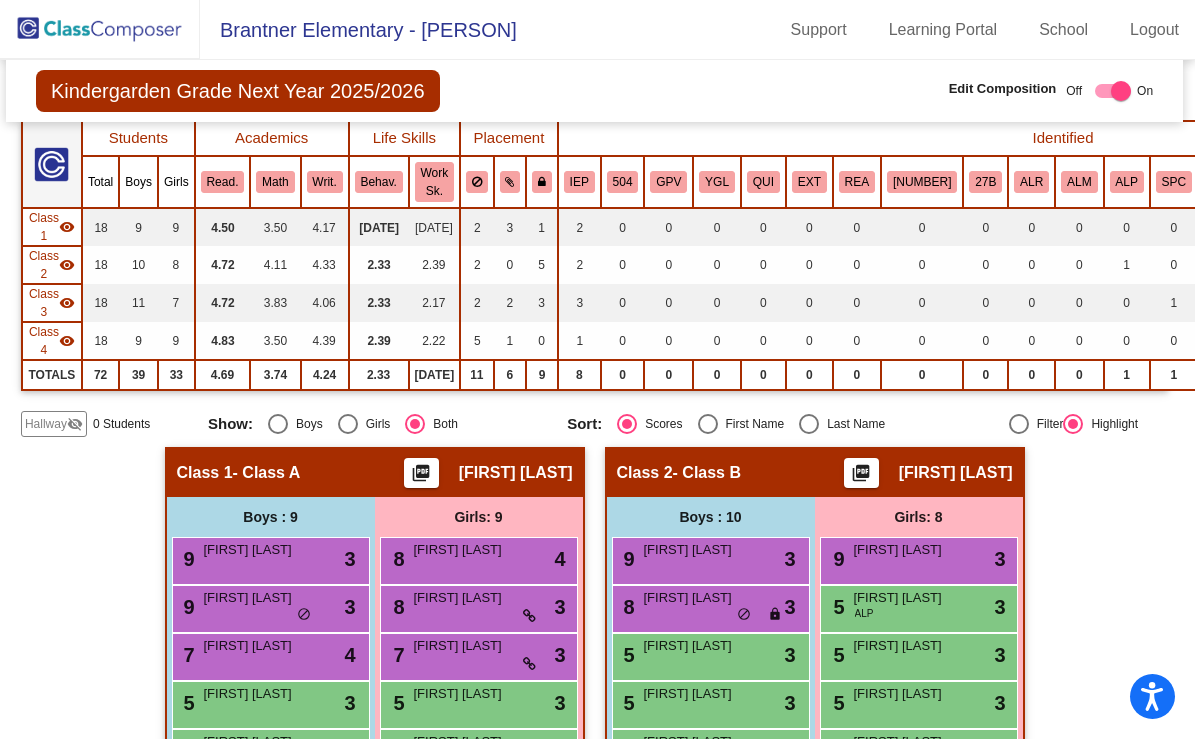 scroll, scrollTop: 0, scrollLeft: 3, axis: horizontal 